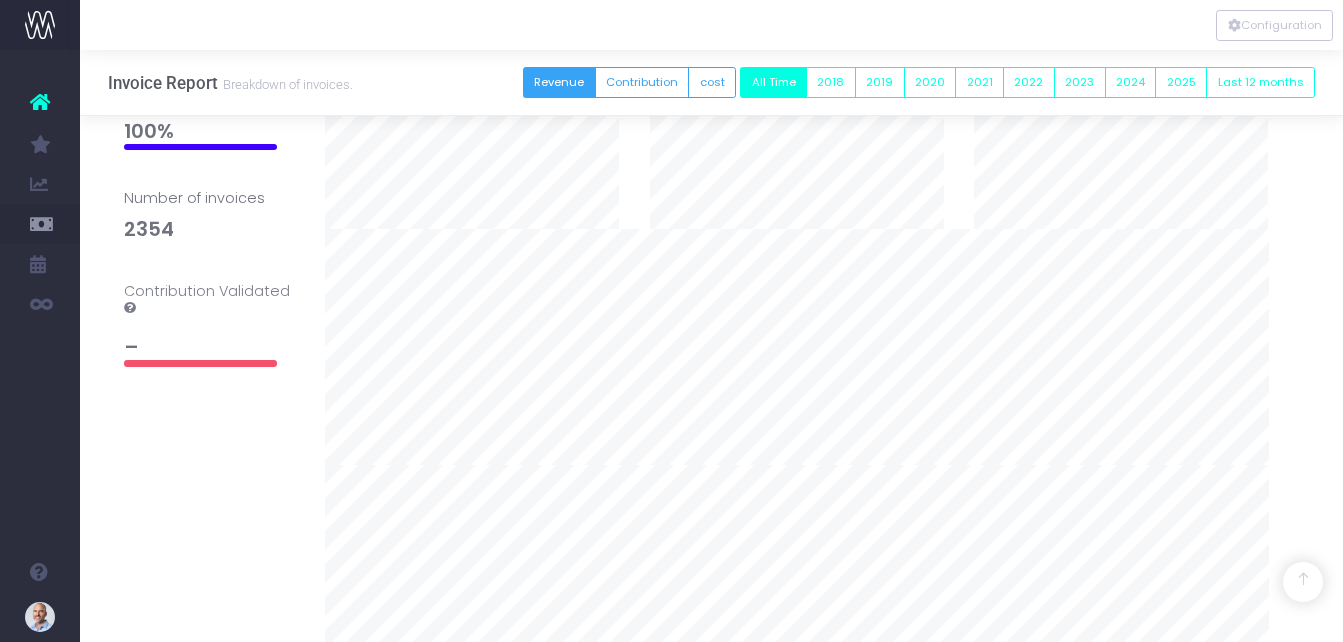 scroll, scrollTop: 400, scrollLeft: 0, axis: vertical 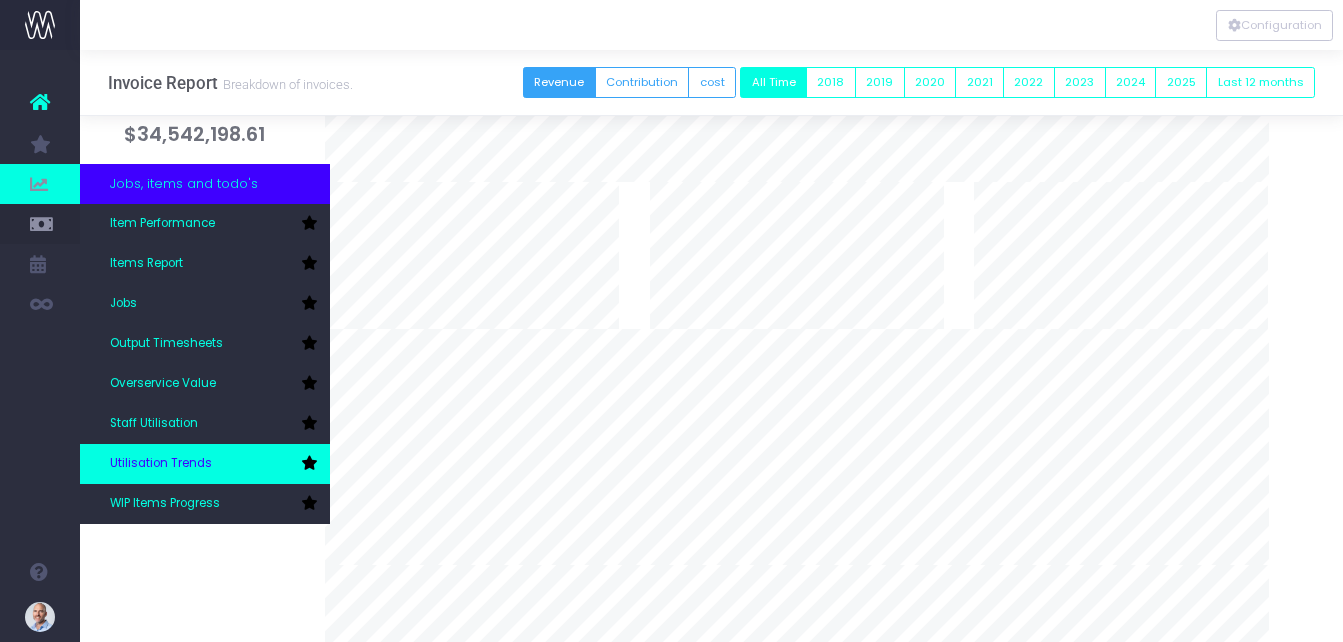 click on "Utilisation Trends" at bounding box center (161, 464) 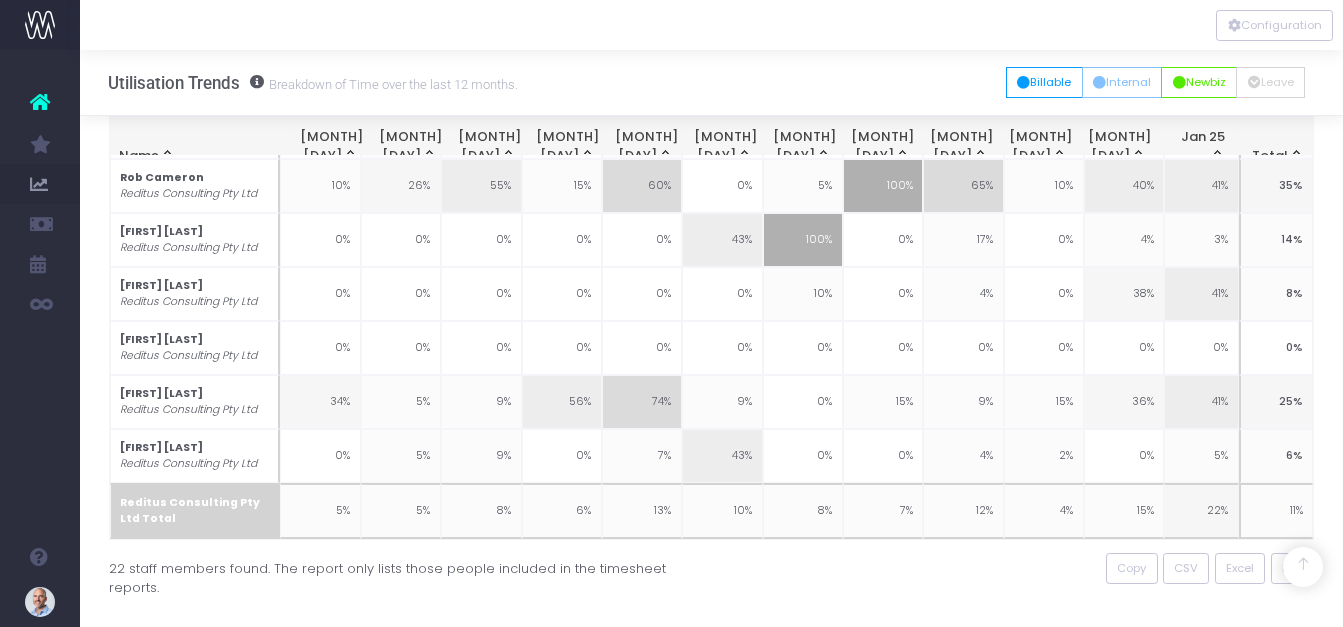 scroll, scrollTop: 965, scrollLeft: 0, axis: vertical 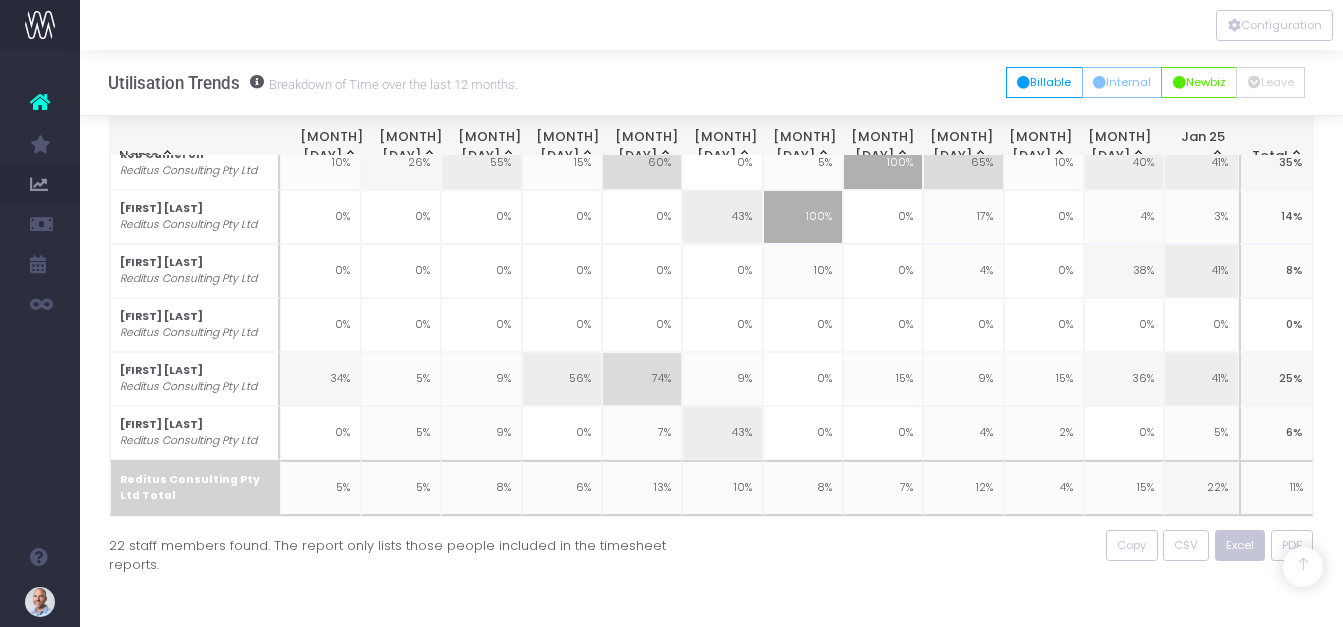 click on "Excel" at bounding box center (1240, 545) 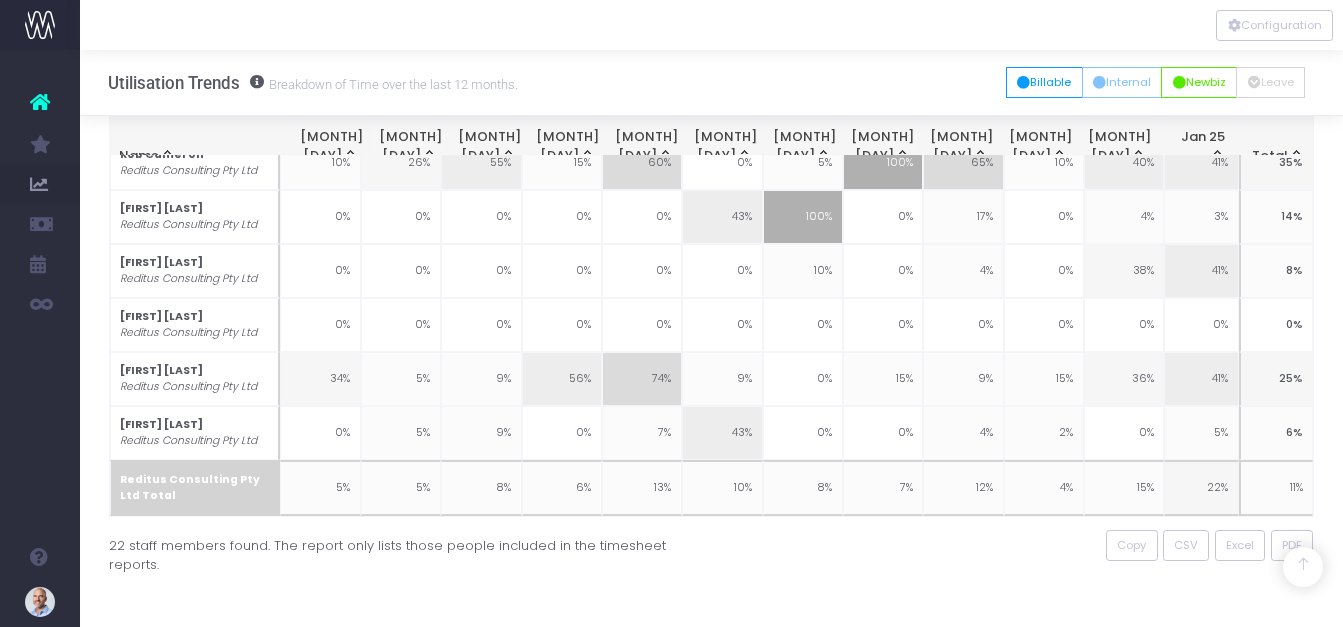 click on "Utilisation Trends
Breakdown of Time over the last 12 months.
All
Billable
Internal
Newbiz
Leave
Missing" at bounding box center (711, 83) 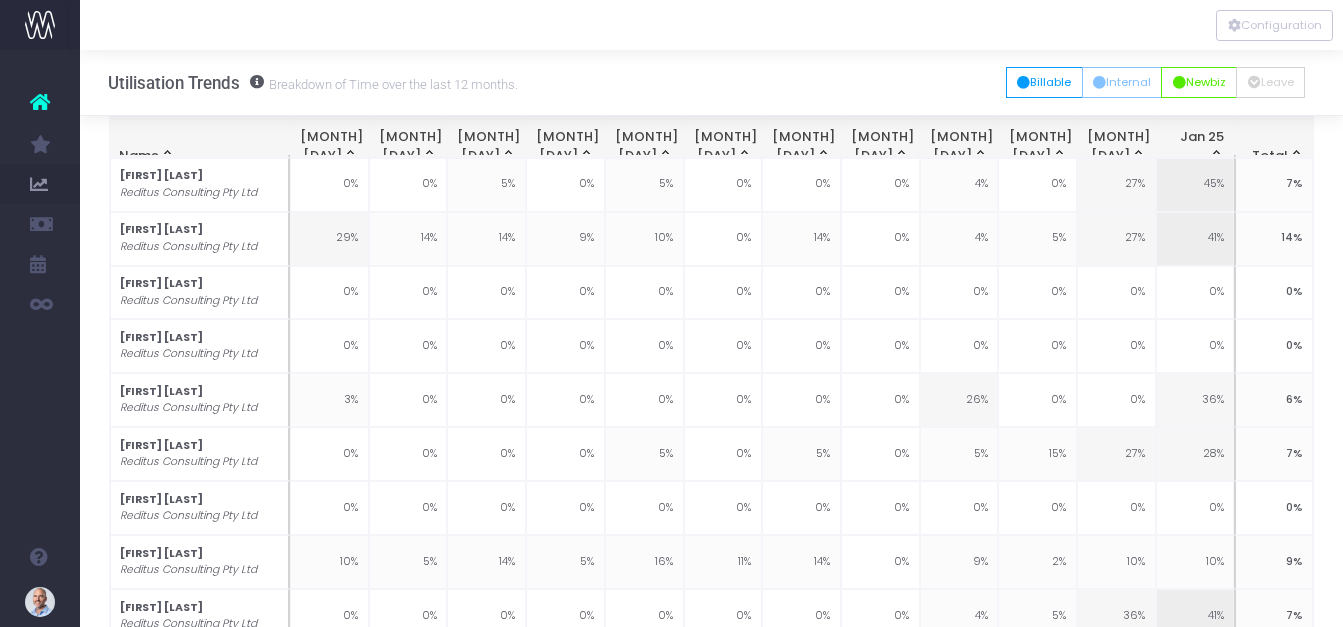 scroll, scrollTop: 0, scrollLeft: 0, axis: both 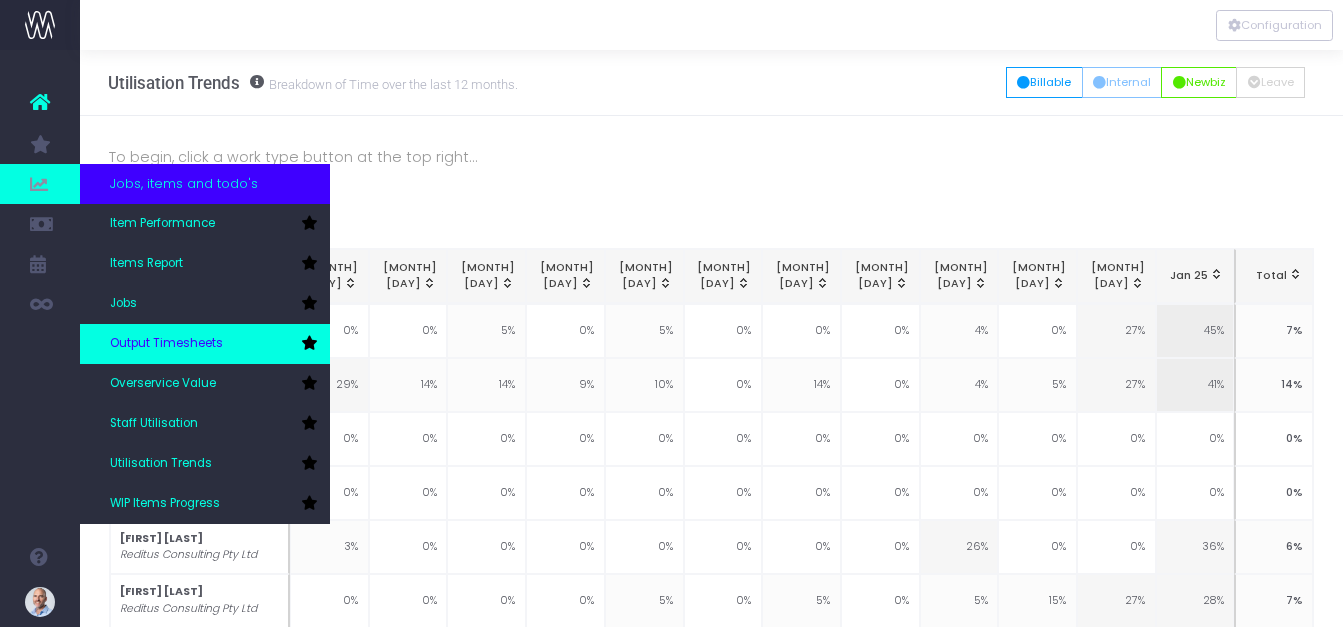 click on "Output Timesheets" at bounding box center [166, 344] 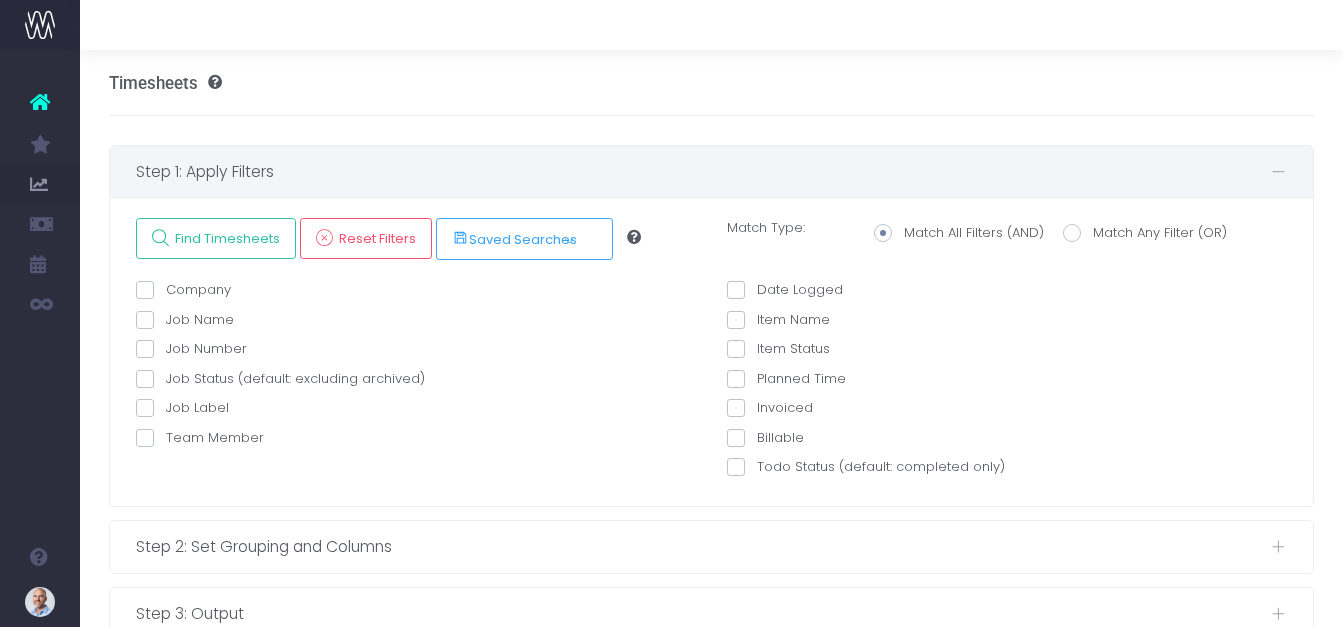 scroll, scrollTop: 55, scrollLeft: 0, axis: vertical 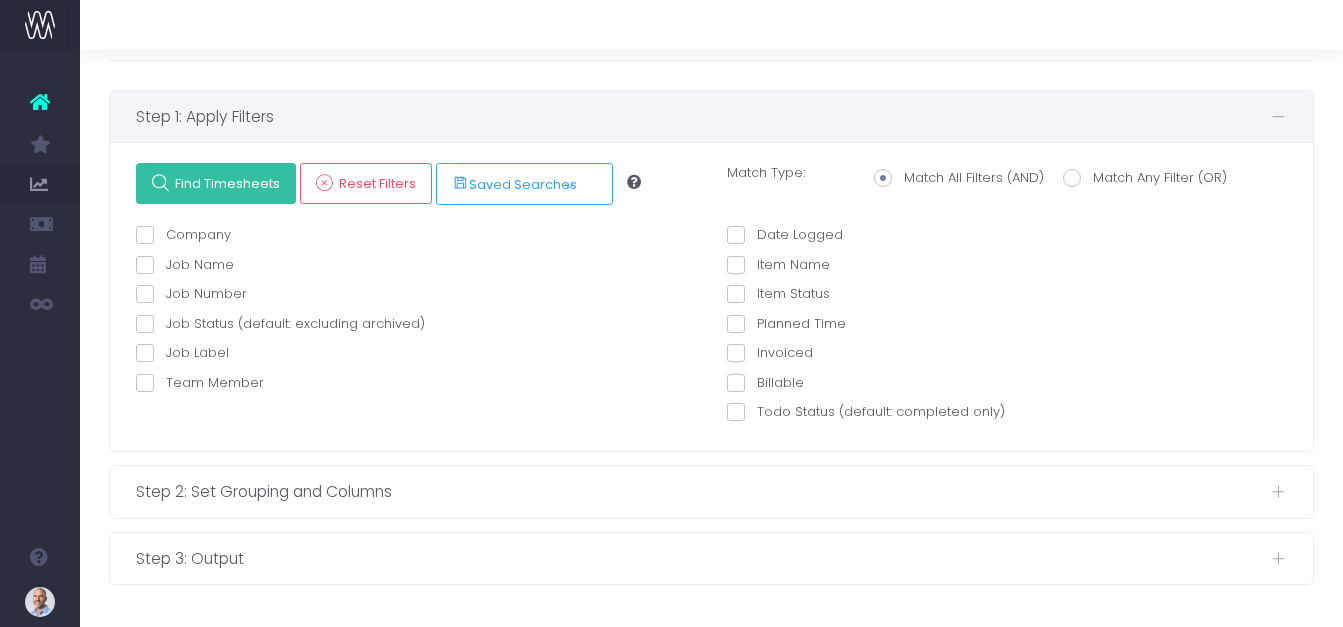 click on "Find Timesheets" at bounding box center [225, 183] 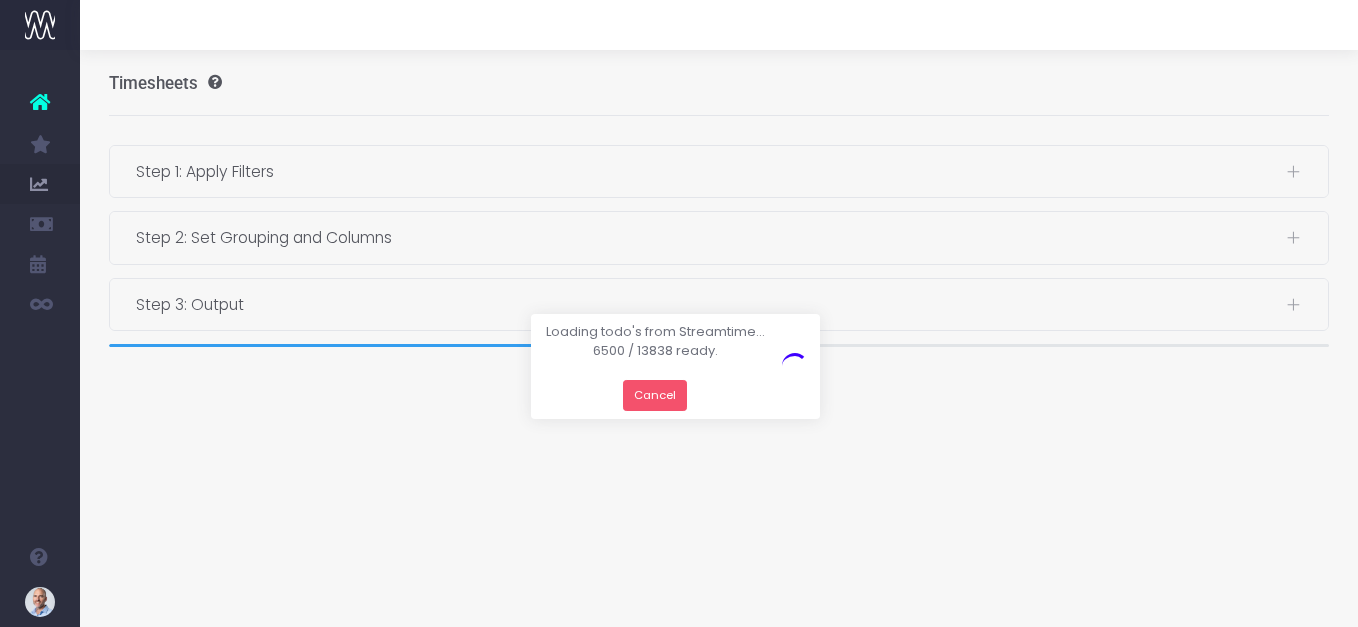 click on "Cancel" at bounding box center [655, 395] 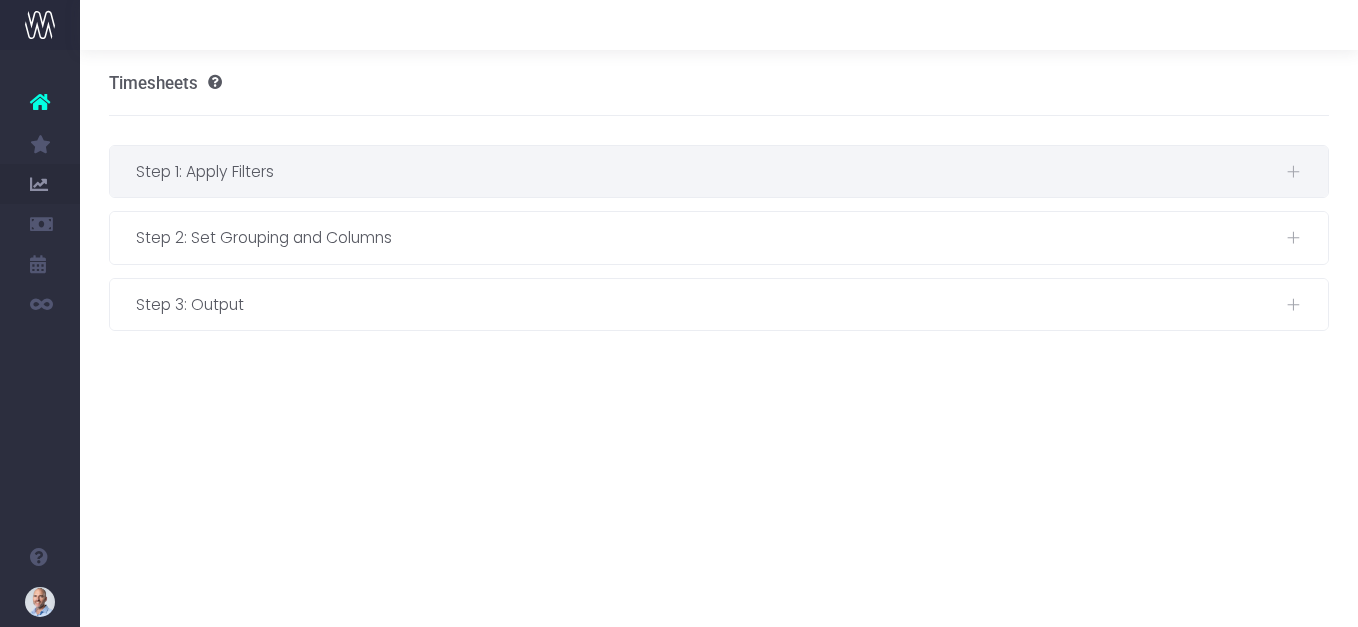 click on "Step 1: Apply Filters" at bounding box center (711, 171) 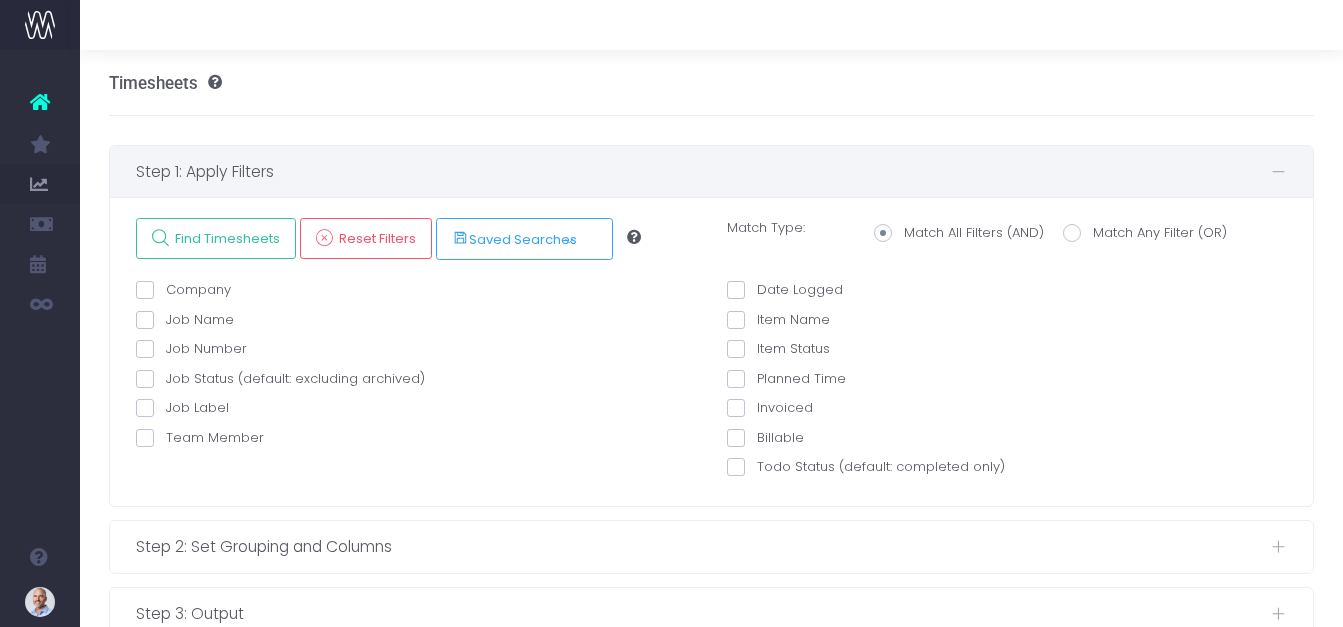 click at bounding box center (145, 438) 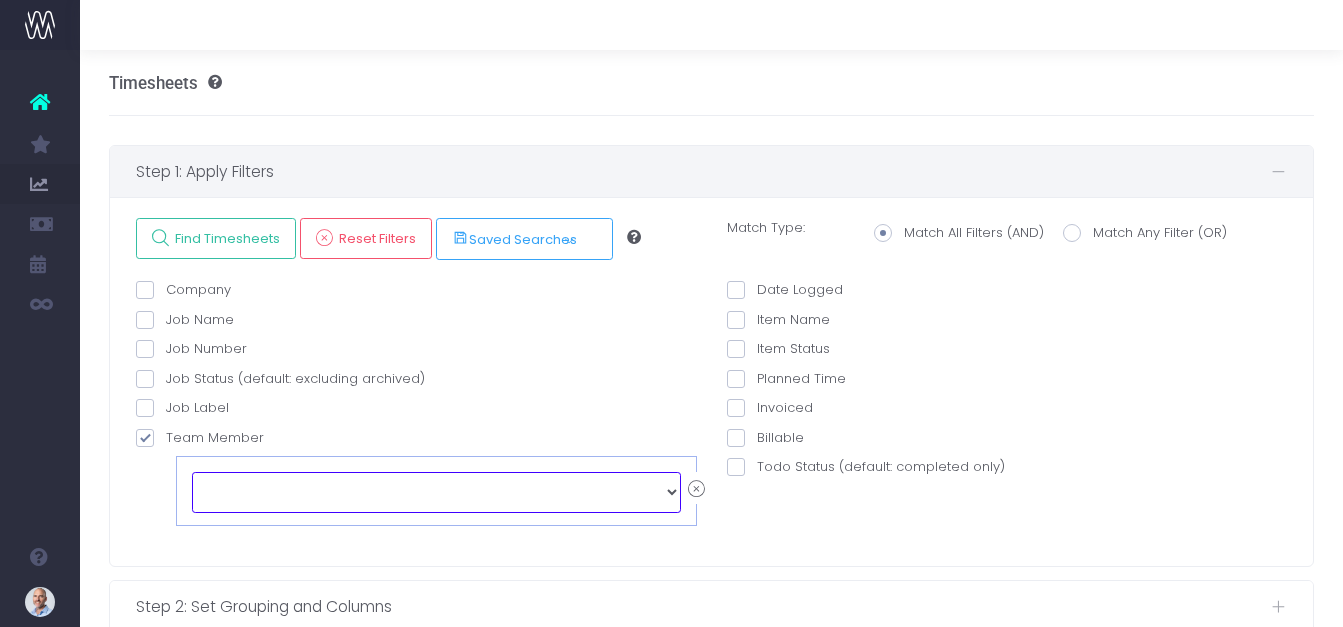 click on "echo " ";
Aaron Cummins Ashley Barber Brooke Kelly David Jackson Dean Stafford Evan Jacobson Evie Parker Kielniacz Greg Bartlett Harry Gregg Jack Palma Kyle Sier Lee Douglass Mathew Burcher Mia Schaeper Natasha Pasley Renee Ashton Rob Cameron Sebastien McCulloch Tanner Graham Thomas Lancaster Tiarni Wiersma Toby Scrivener" at bounding box center [436, 492] 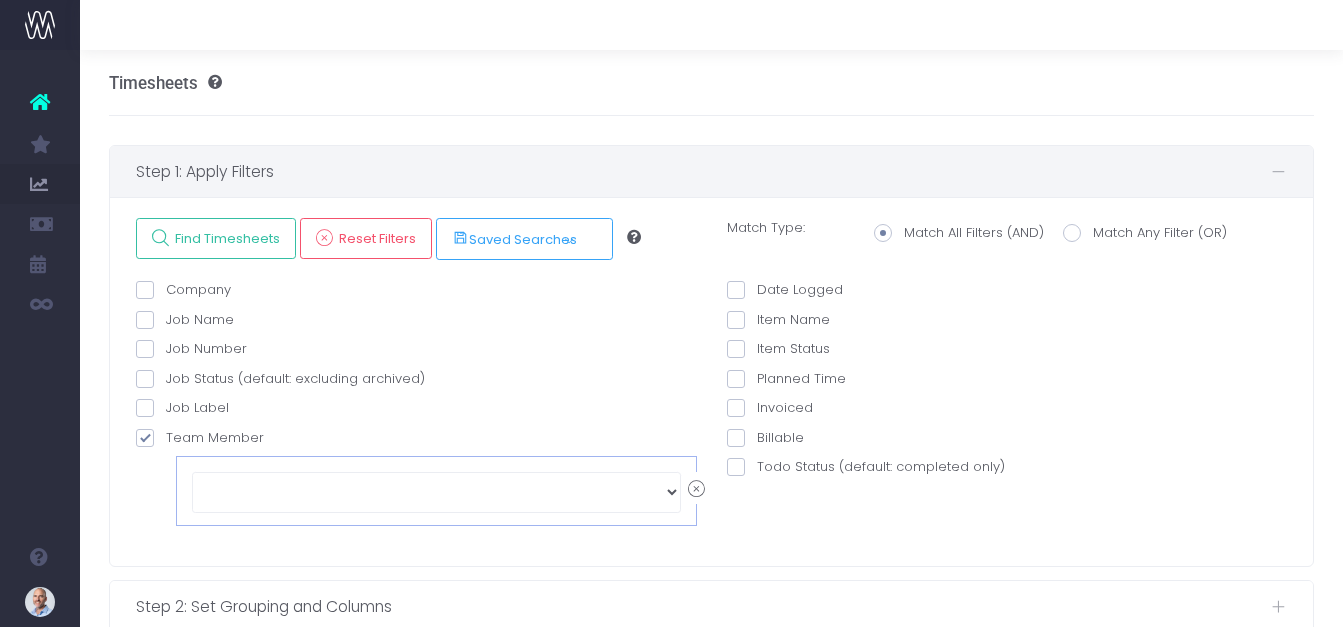click on "Step 1: Apply Filters
Find Timesheets
Reset Filters
Saved Searches
No saved searches available
Match Type:
Match All Filters (AND)
AND AND AND OR" at bounding box center (712, 422) 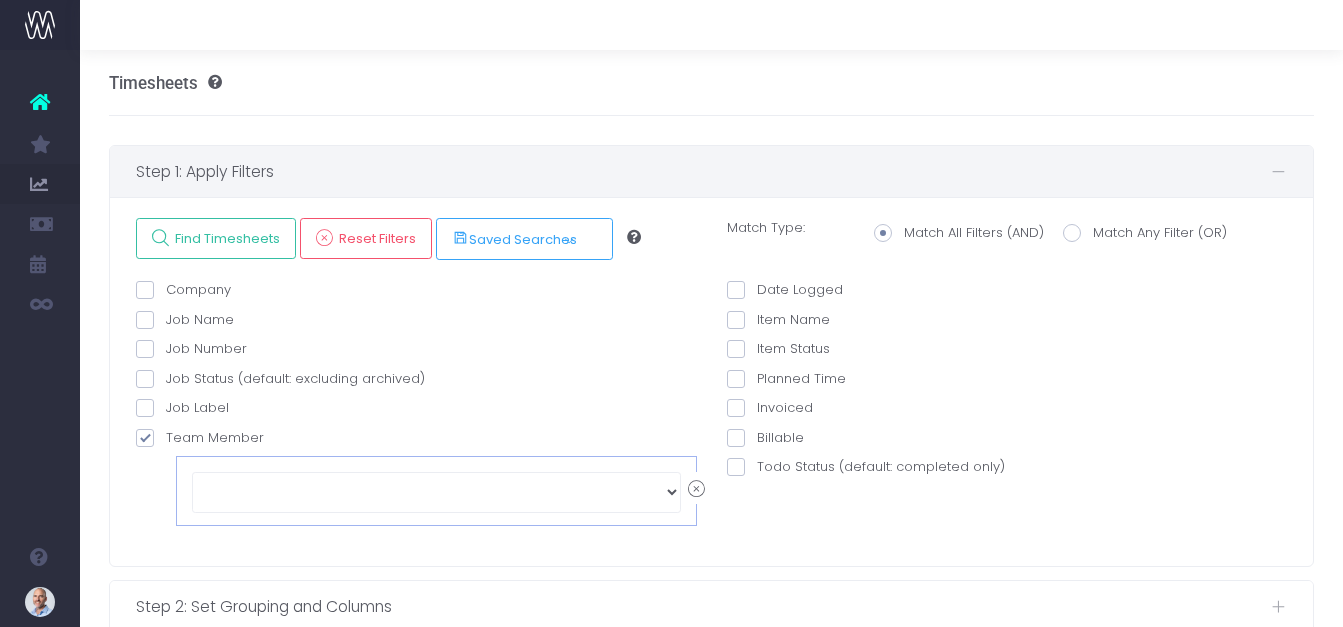 drag, startPoint x: 142, startPoint y: 435, endPoint x: 164, endPoint y: 435, distance: 22 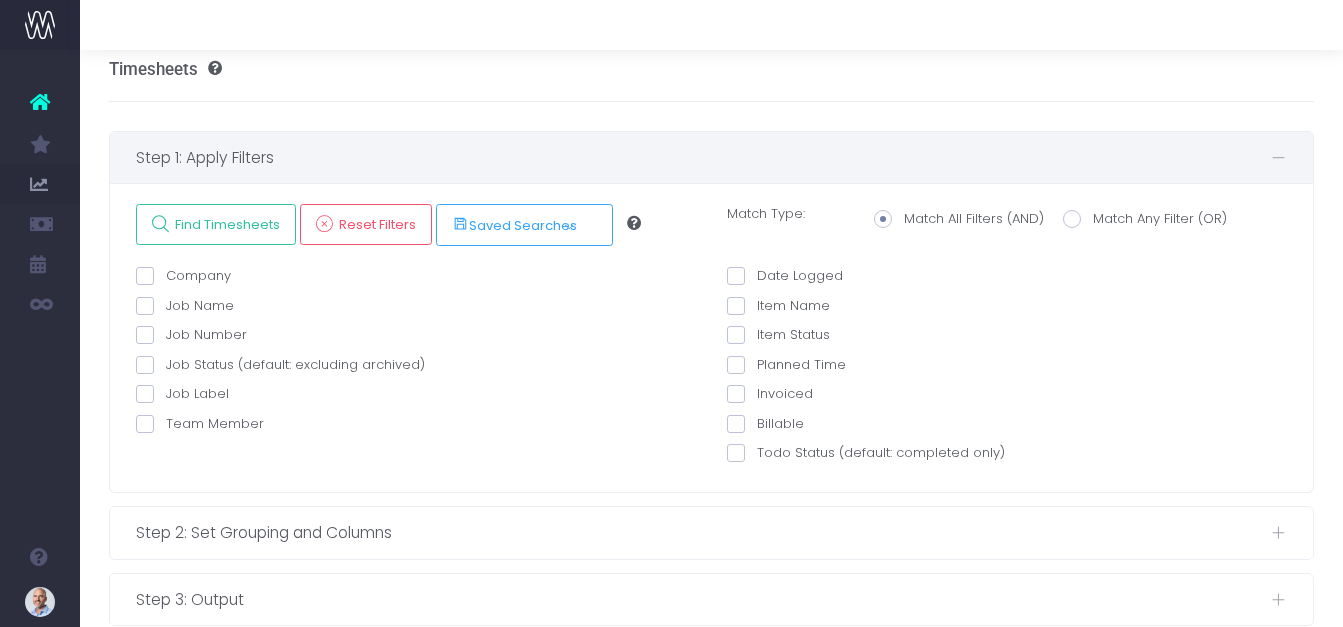 scroll, scrollTop: 55, scrollLeft: 0, axis: vertical 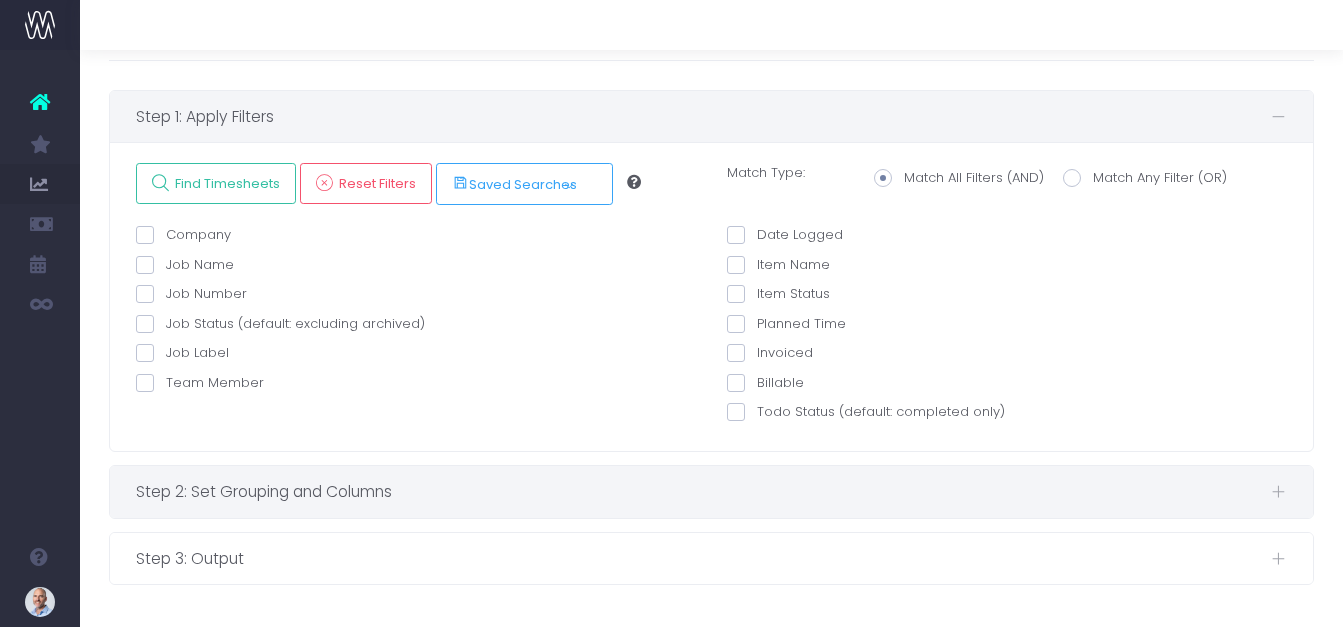 click on "Step 2: Set Grouping and Columns" at bounding box center [703, 491] 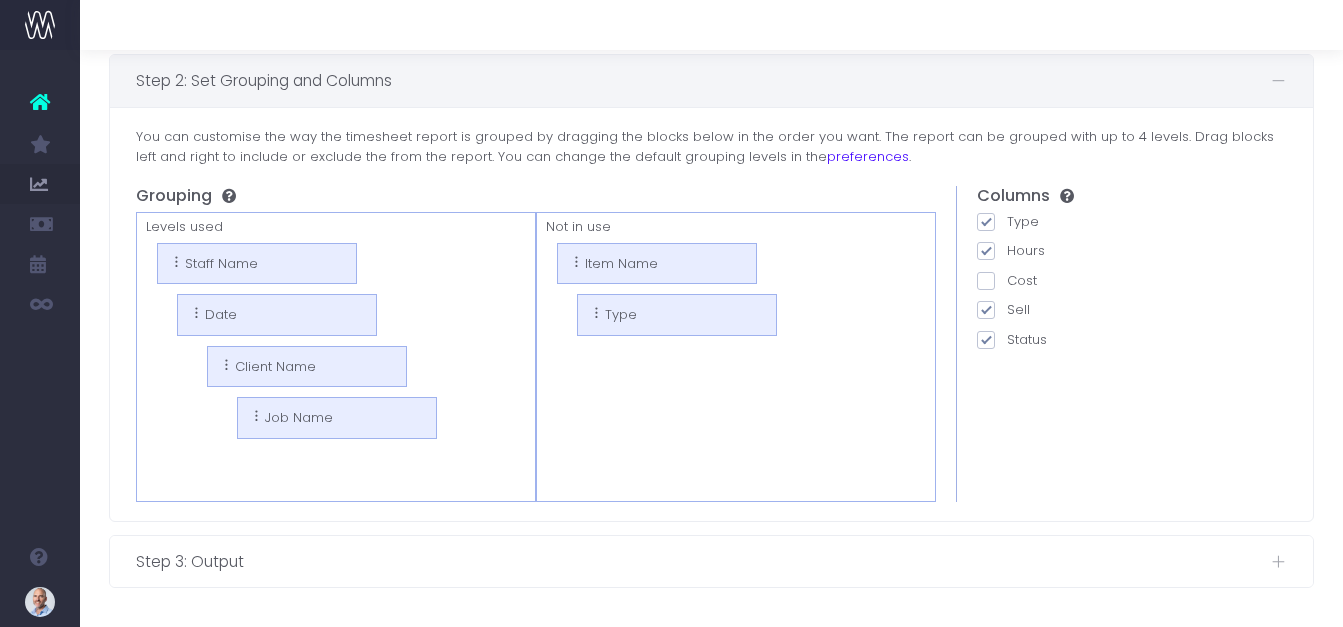 scroll, scrollTop: 160, scrollLeft: 0, axis: vertical 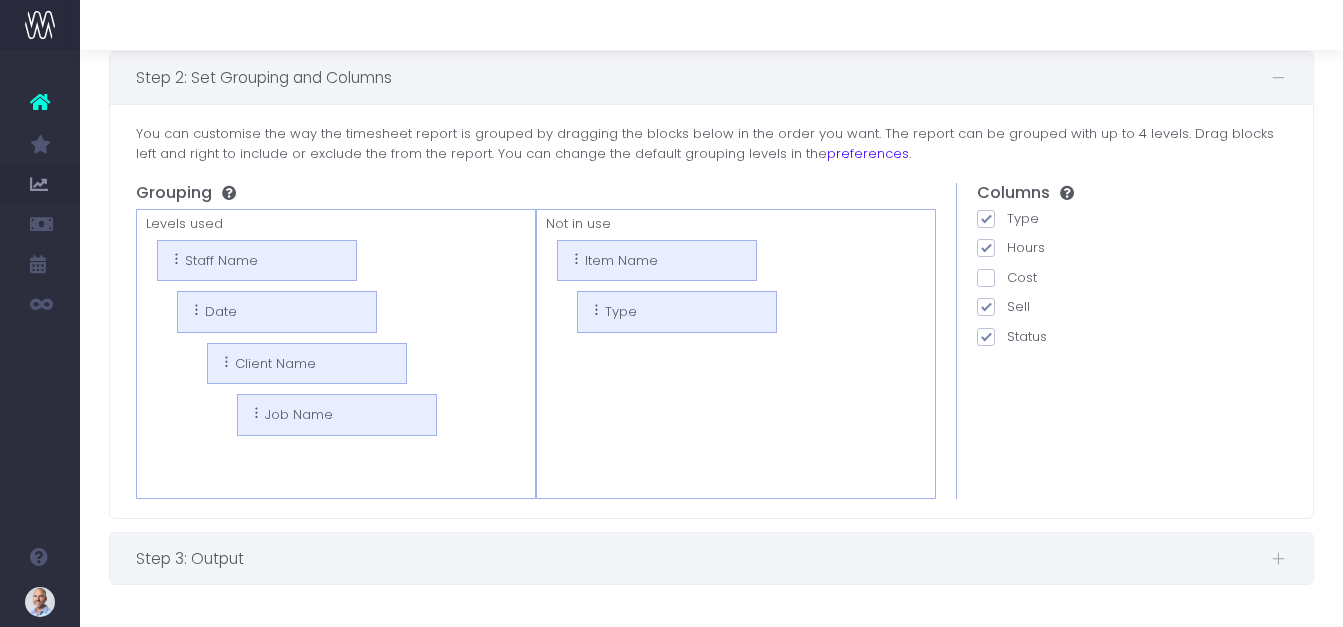 click on "Step 3: Output" at bounding box center (703, 558) 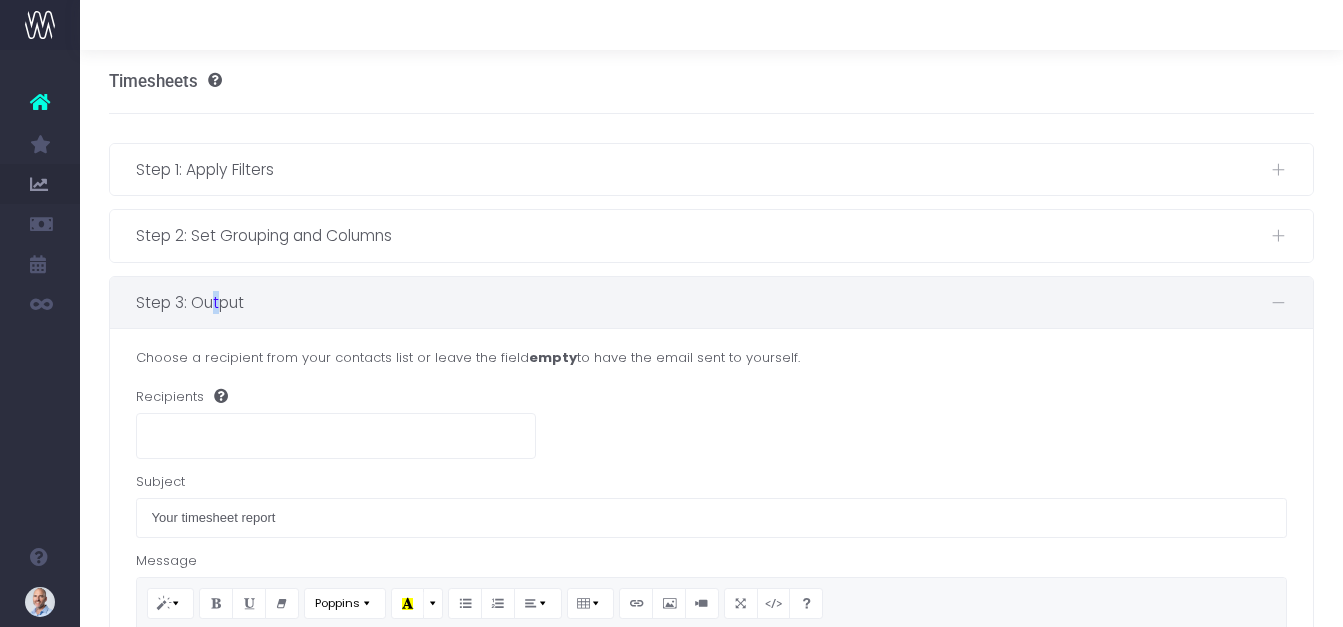 scroll, scrollTop: 0, scrollLeft: 0, axis: both 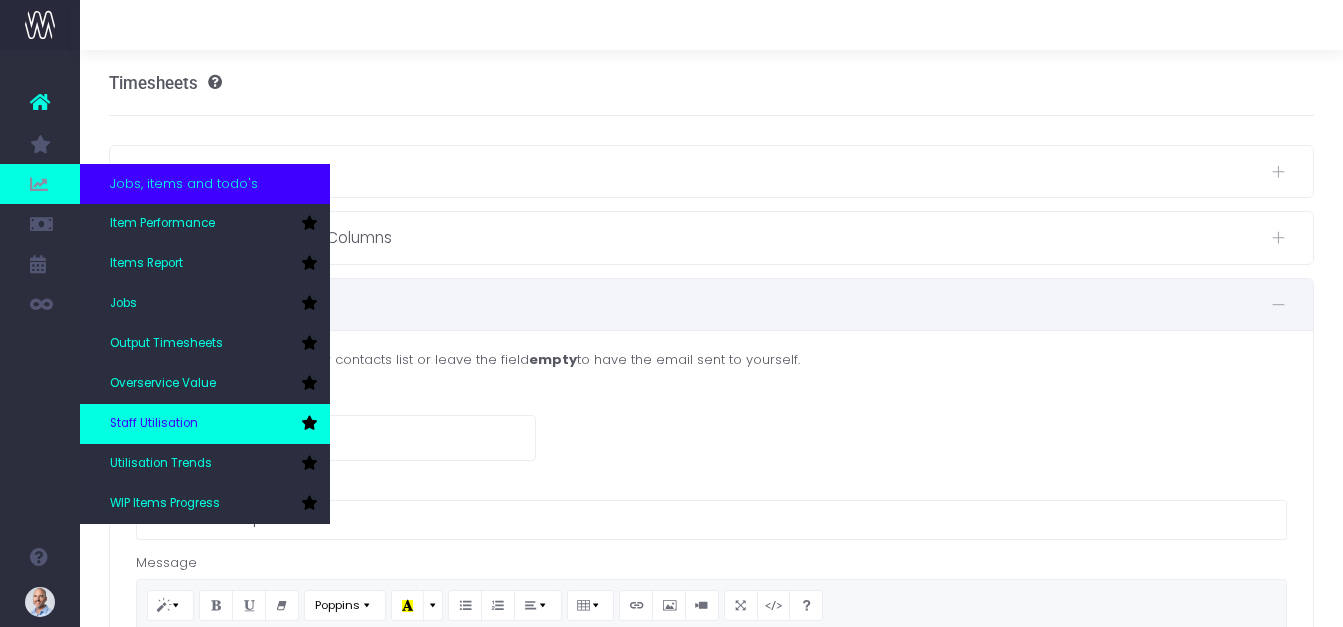 click on "Staff Utilisation" at bounding box center (154, 424) 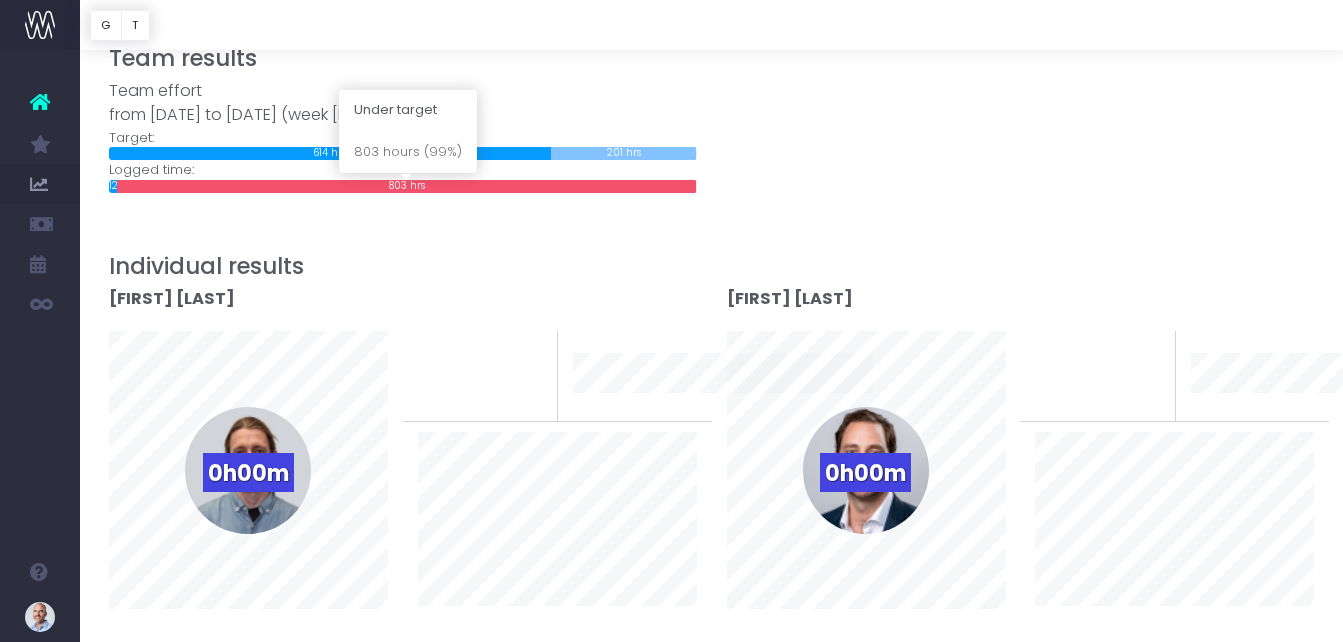 scroll, scrollTop: 100, scrollLeft: 0, axis: vertical 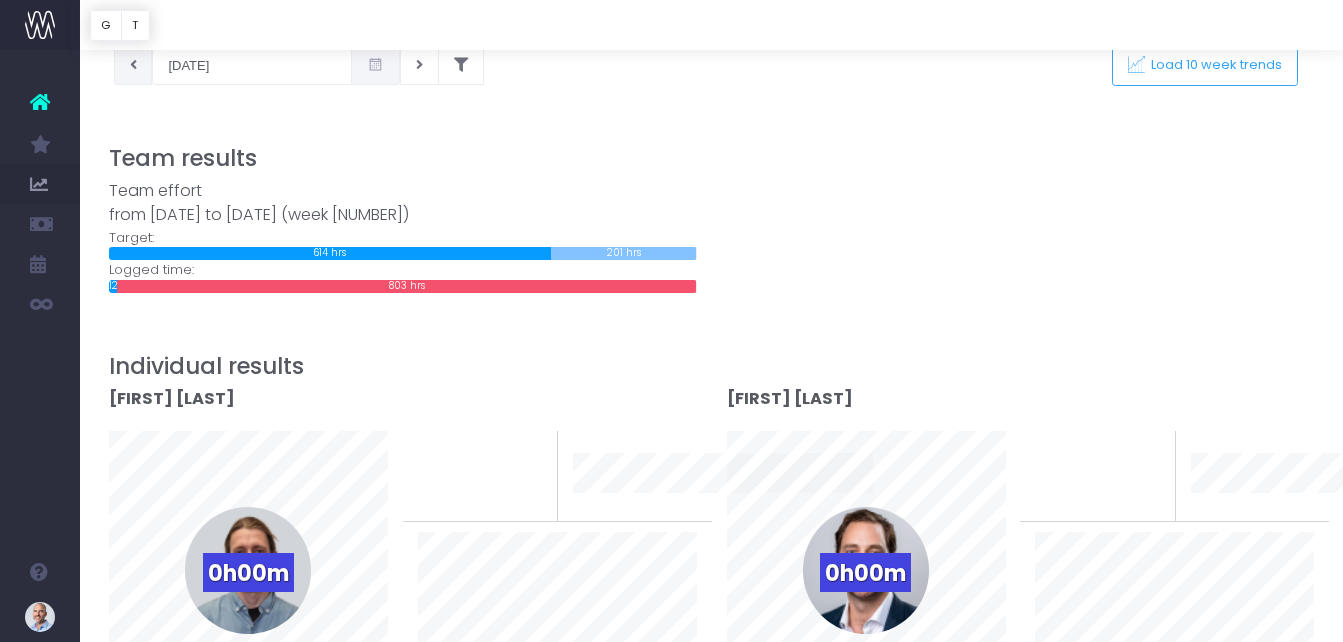 click at bounding box center [133, 65] 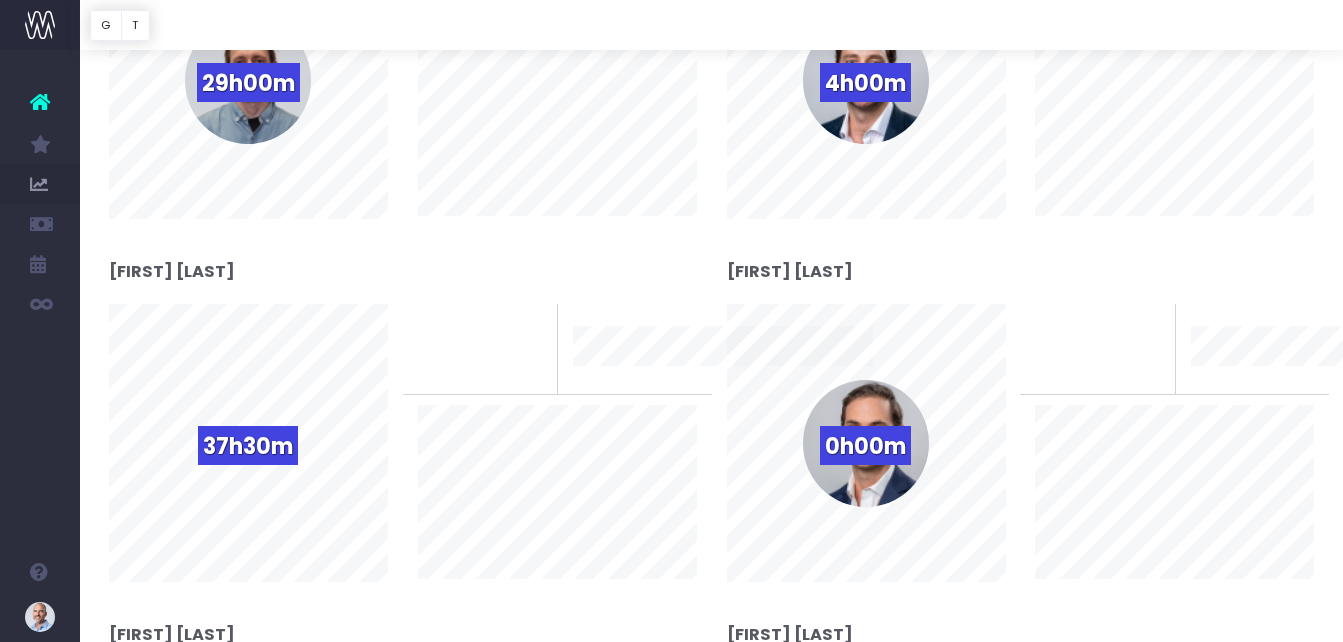 scroll, scrollTop: 200, scrollLeft: 0, axis: vertical 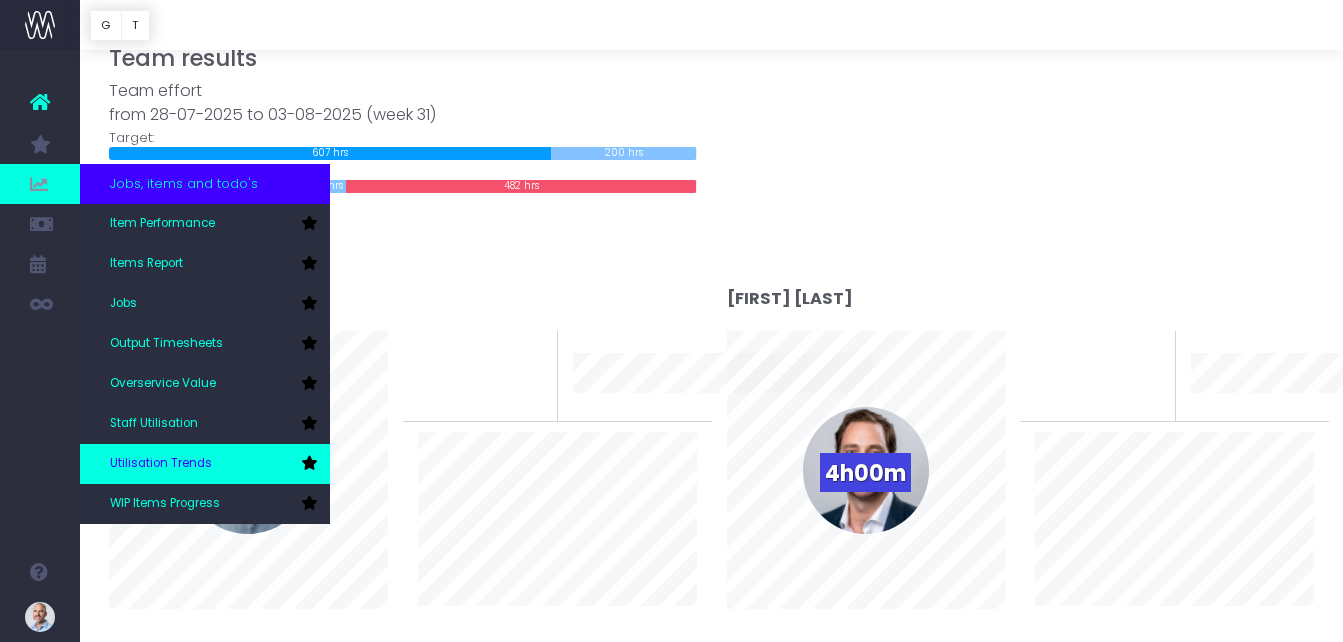 click on "Utilisation Trends" at bounding box center (161, 464) 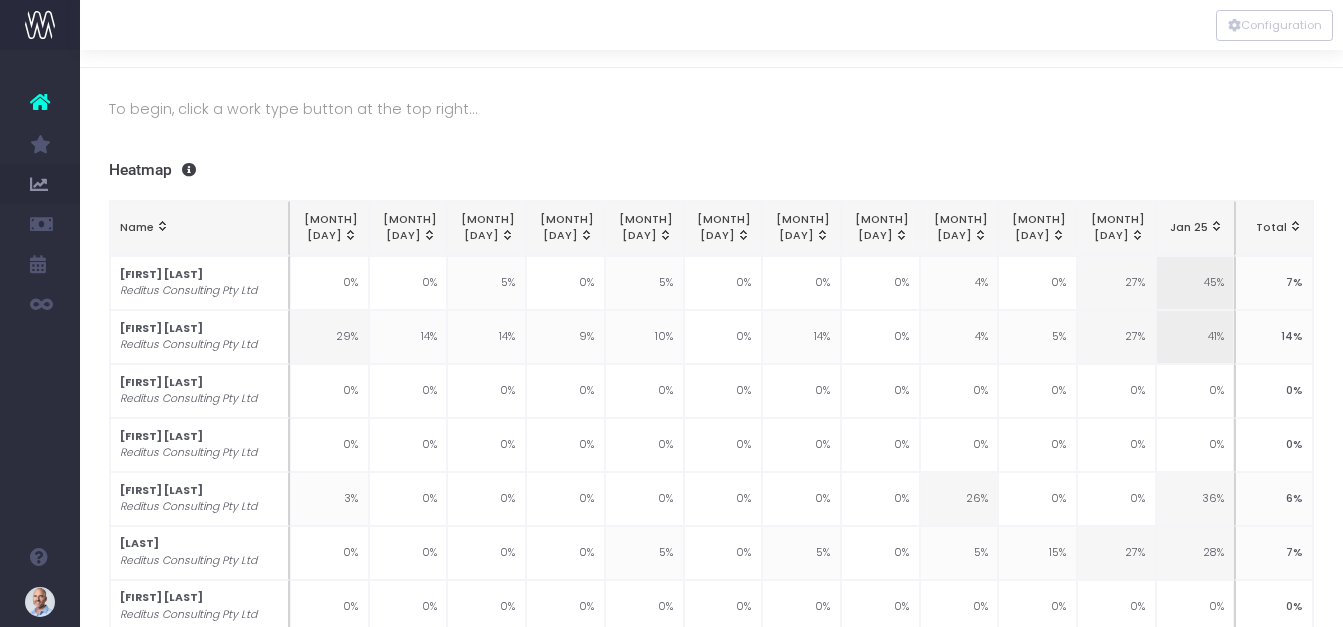 scroll, scrollTop: 0, scrollLeft: 0, axis: both 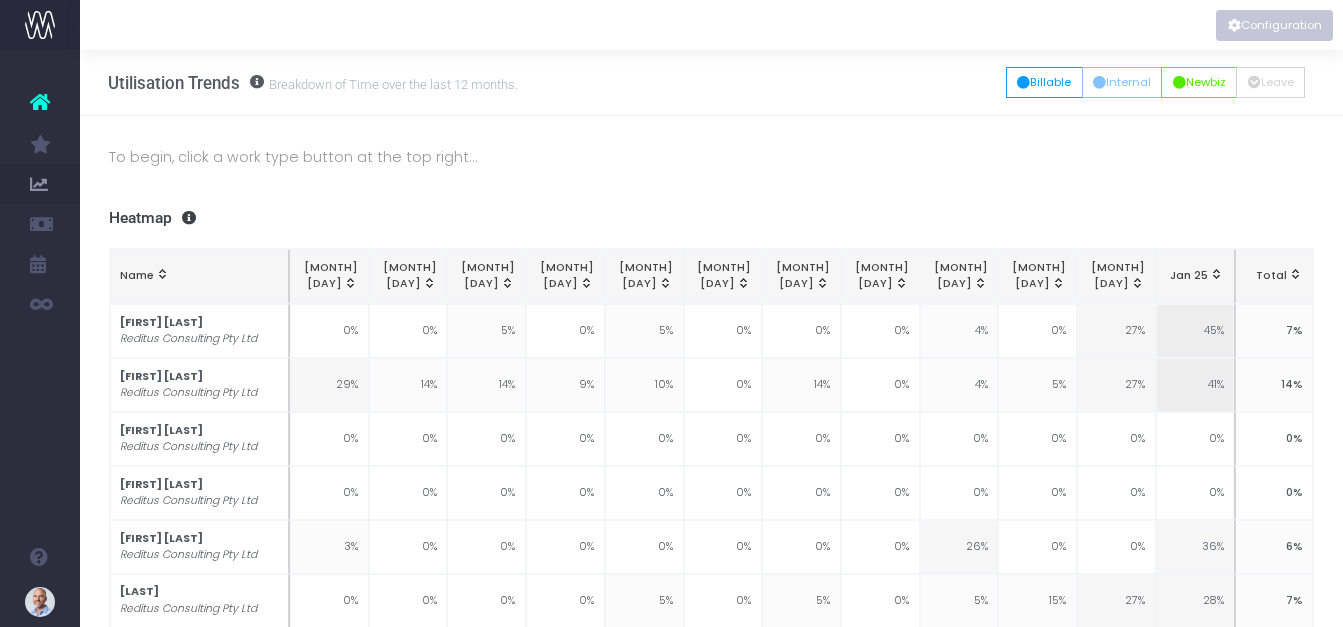 click on "Configuration" at bounding box center (1274, 25) 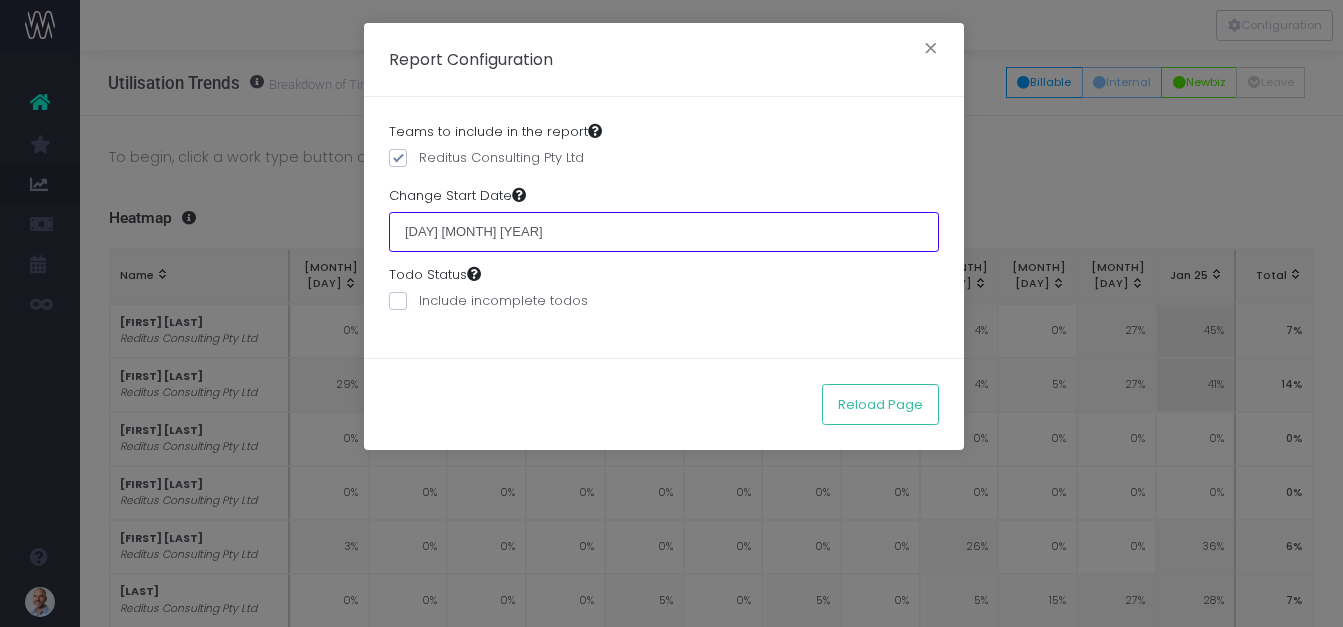 click on "[DAY] [MONTH] [YEAR]" at bounding box center (664, 232) 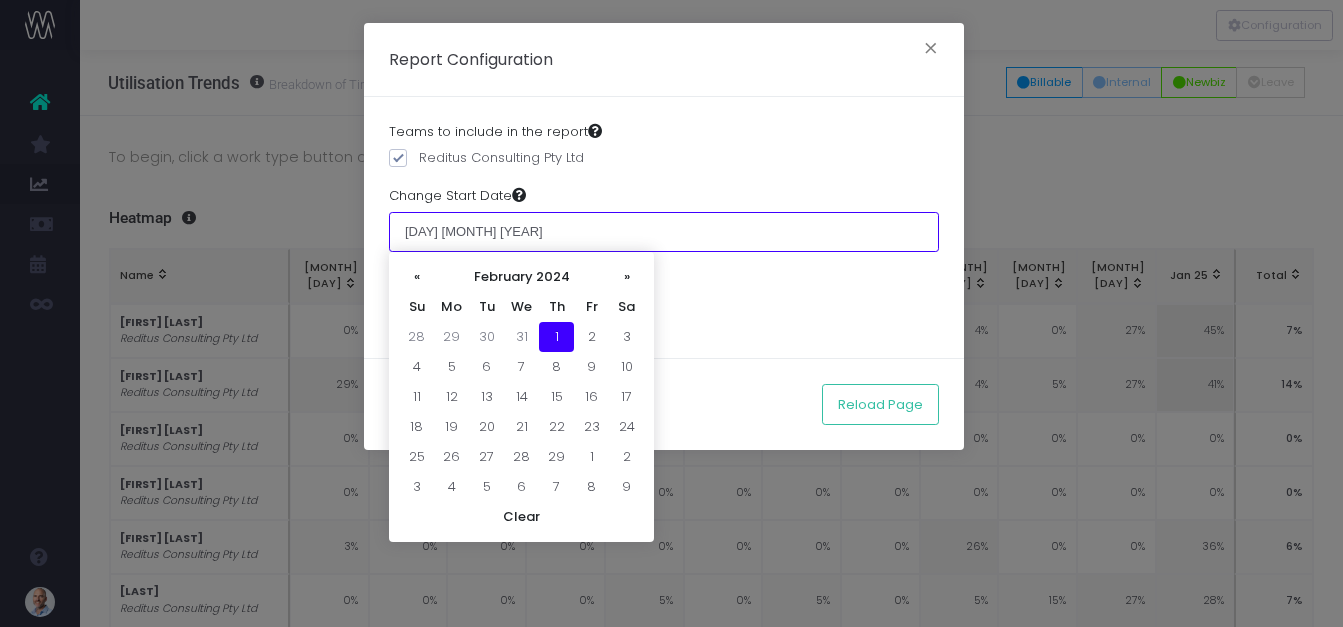 drag, startPoint x: 460, startPoint y: 228, endPoint x: 496, endPoint y: 233, distance: 36.345562 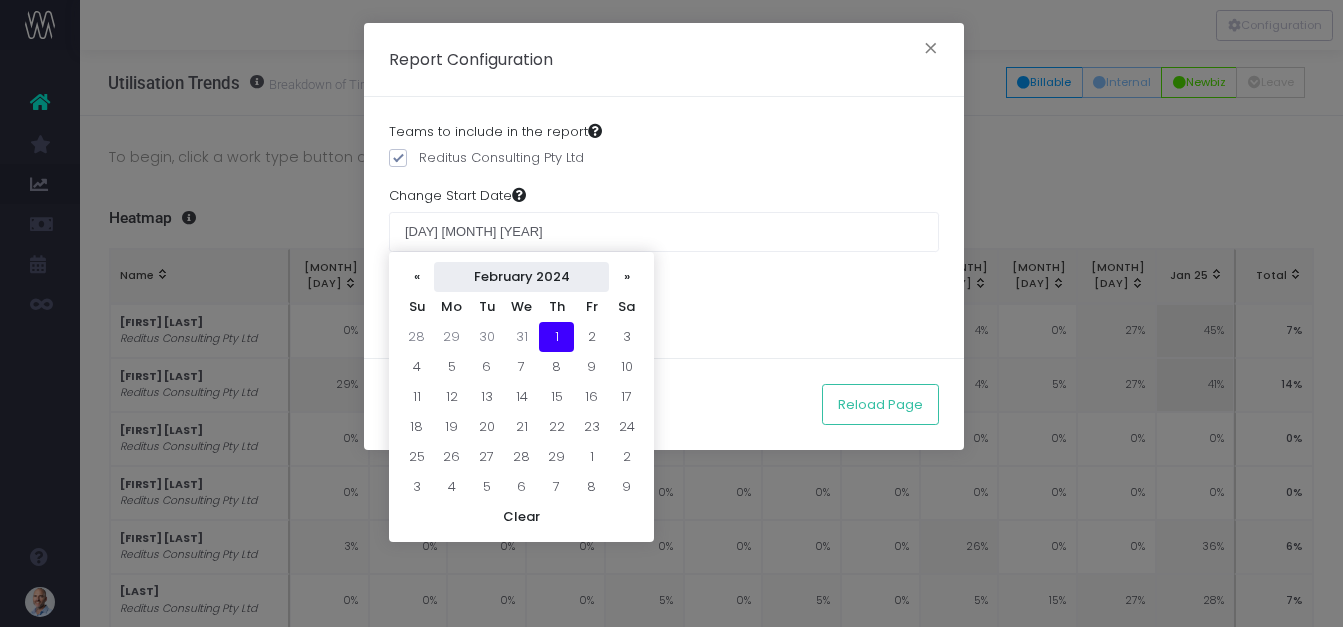 click on "February 2024" at bounding box center (521, 277) 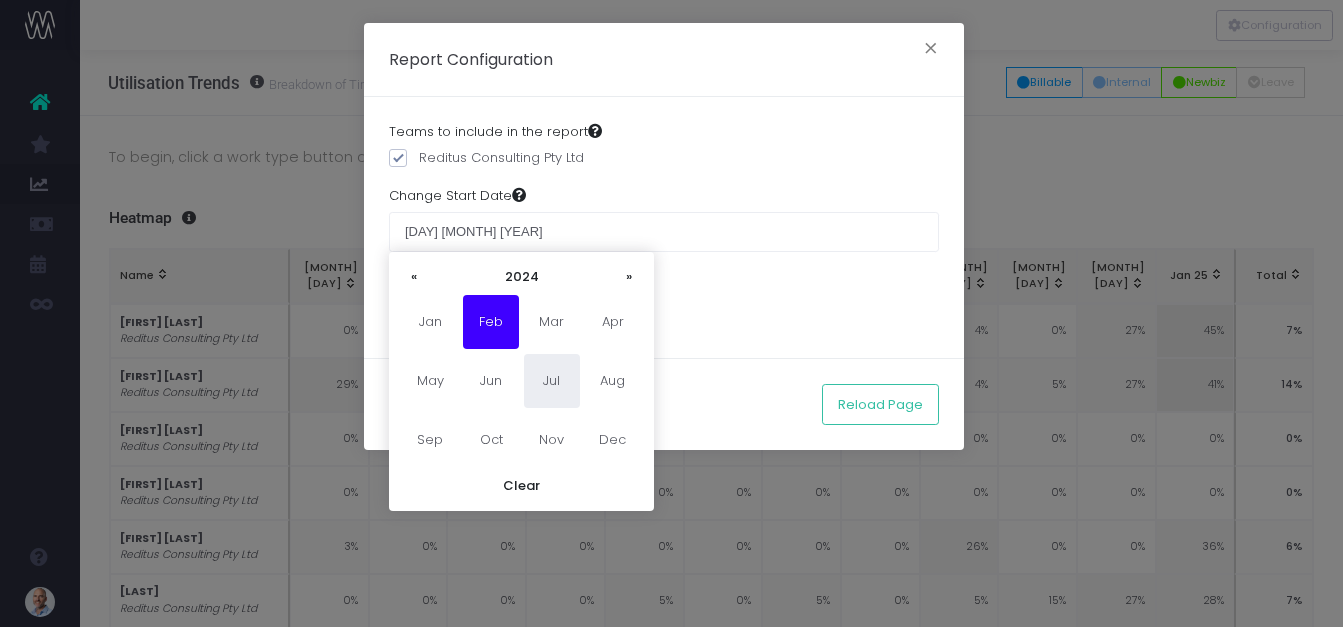 click on "Jul" at bounding box center (552, 381) 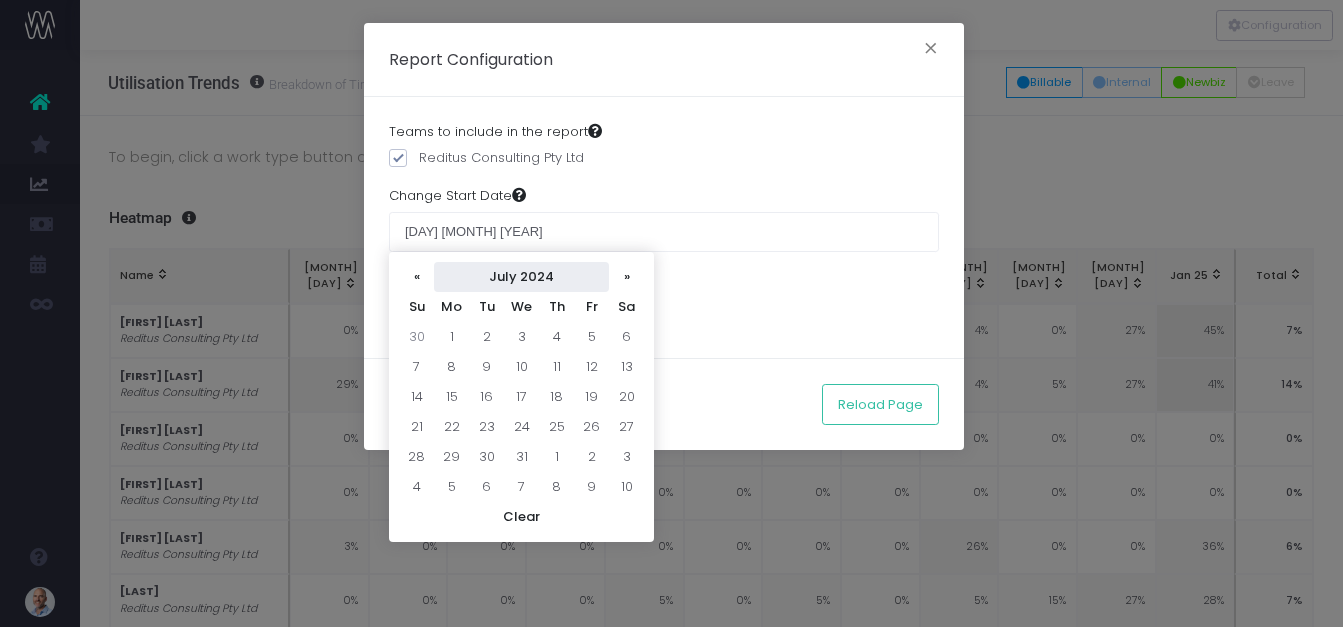 click on "July 2024" at bounding box center (521, 277) 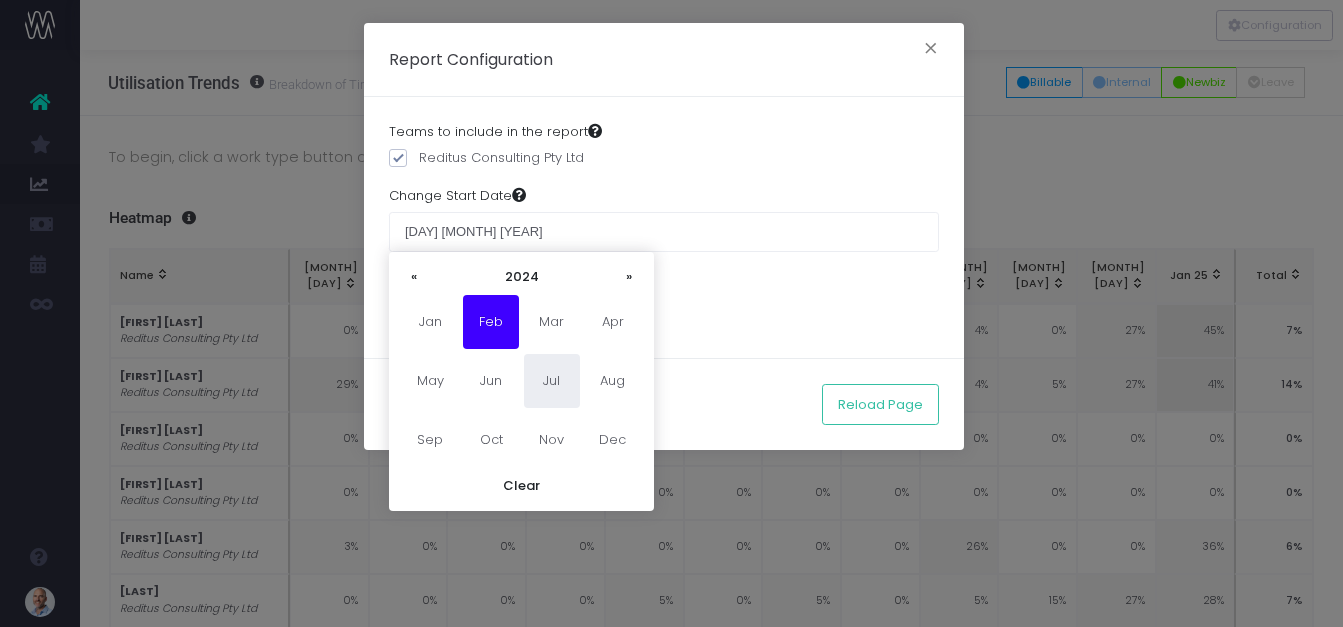 click on "Jul" at bounding box center (552, 381) 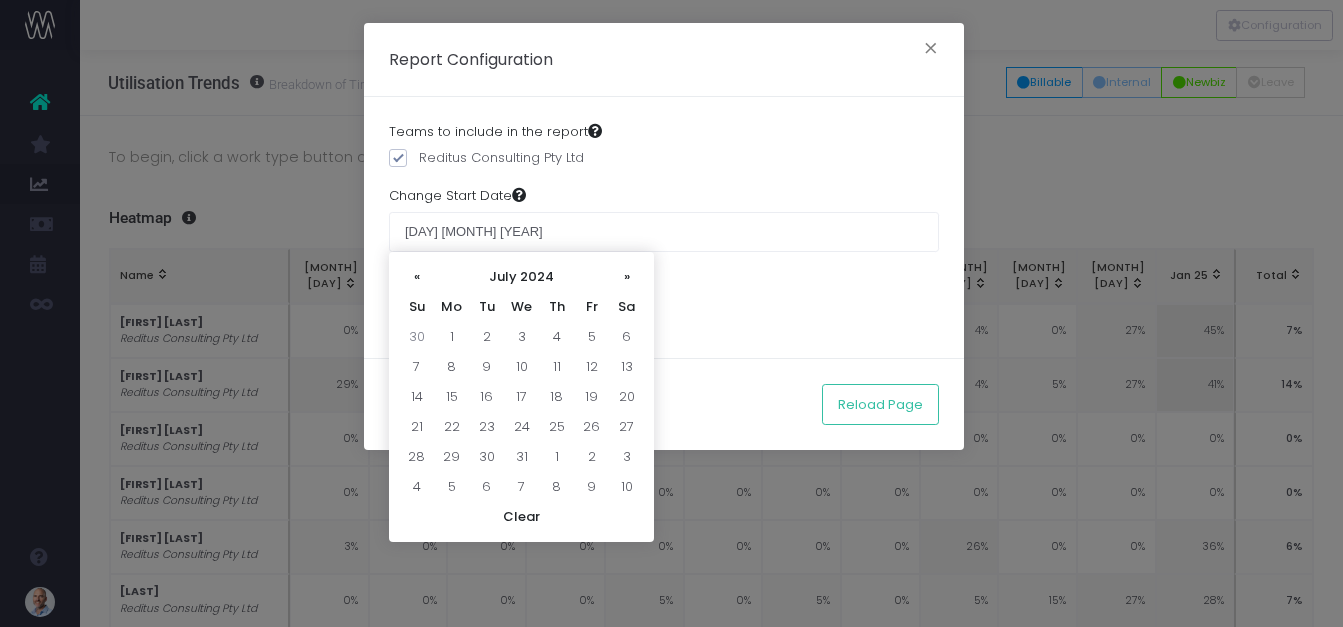 click on "July 2024" at bounding box center [521, 277] 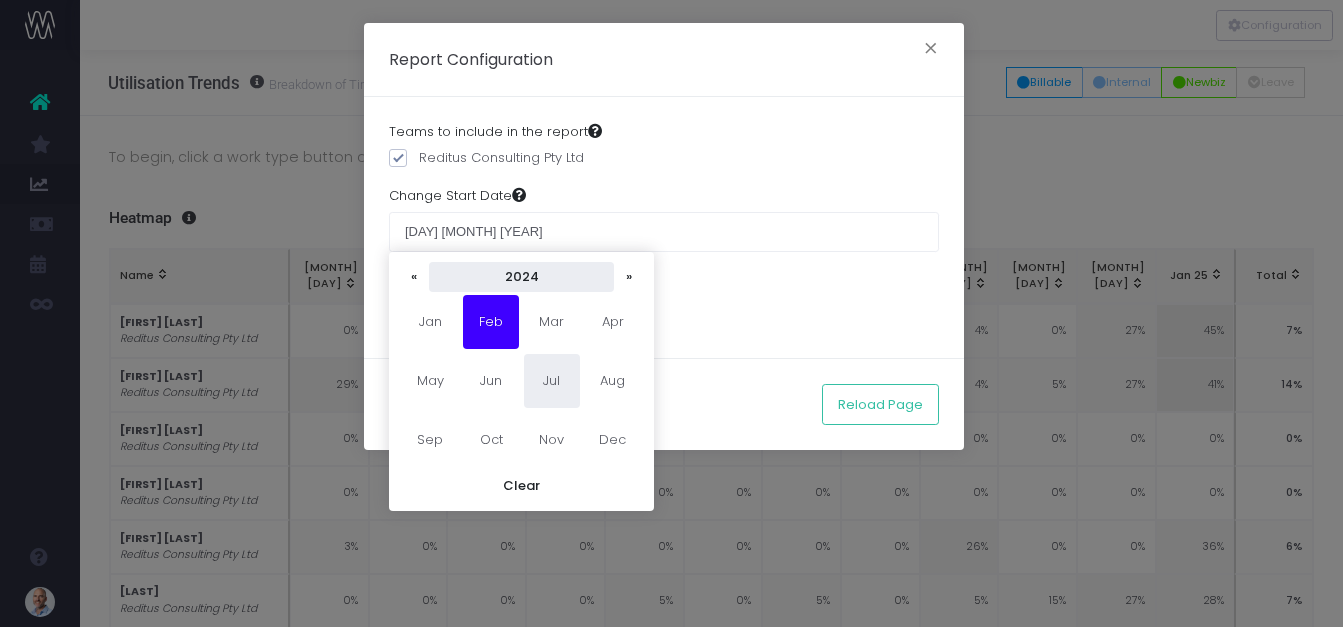 click on "2024" at bounding box center [521, 277] 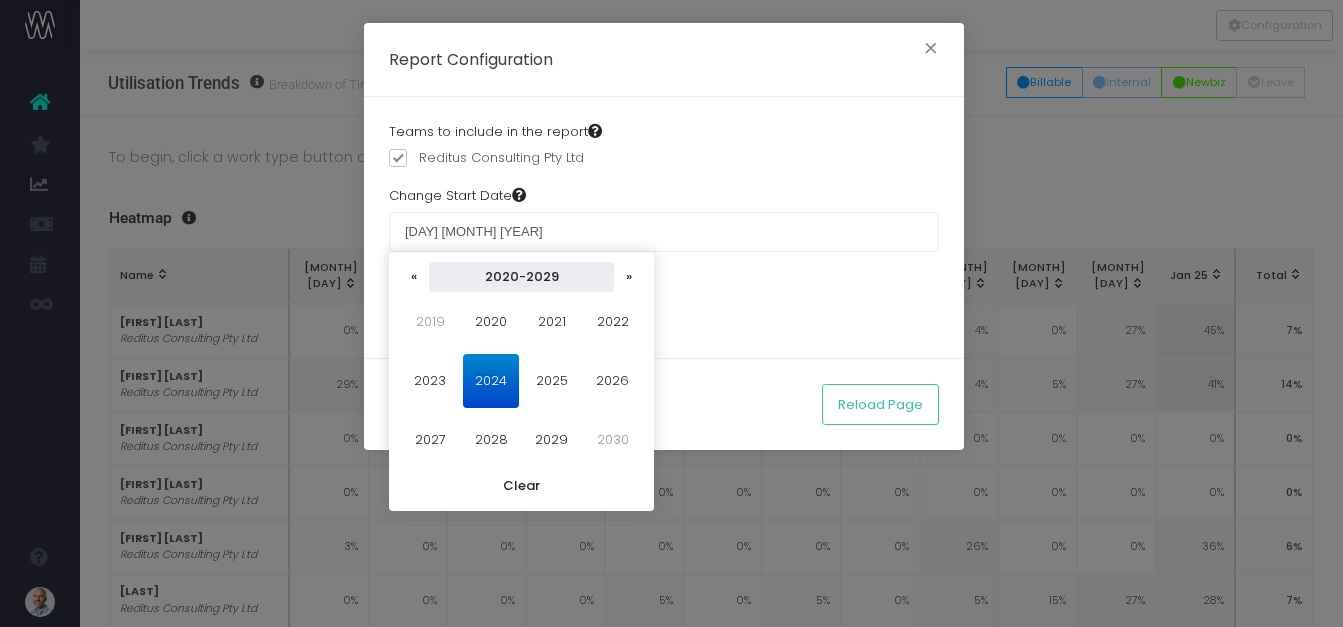 click on "2020-2029" at bounding box center [521, 277] 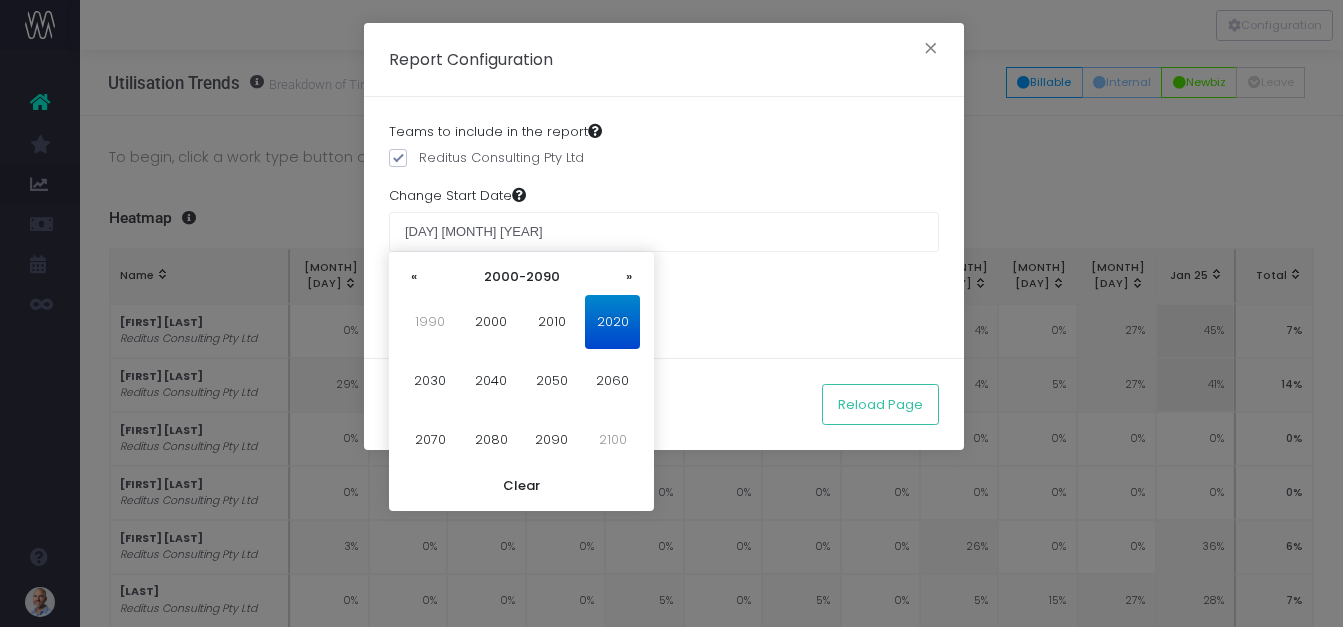 click on "2020" at bounding box center (613, 322) 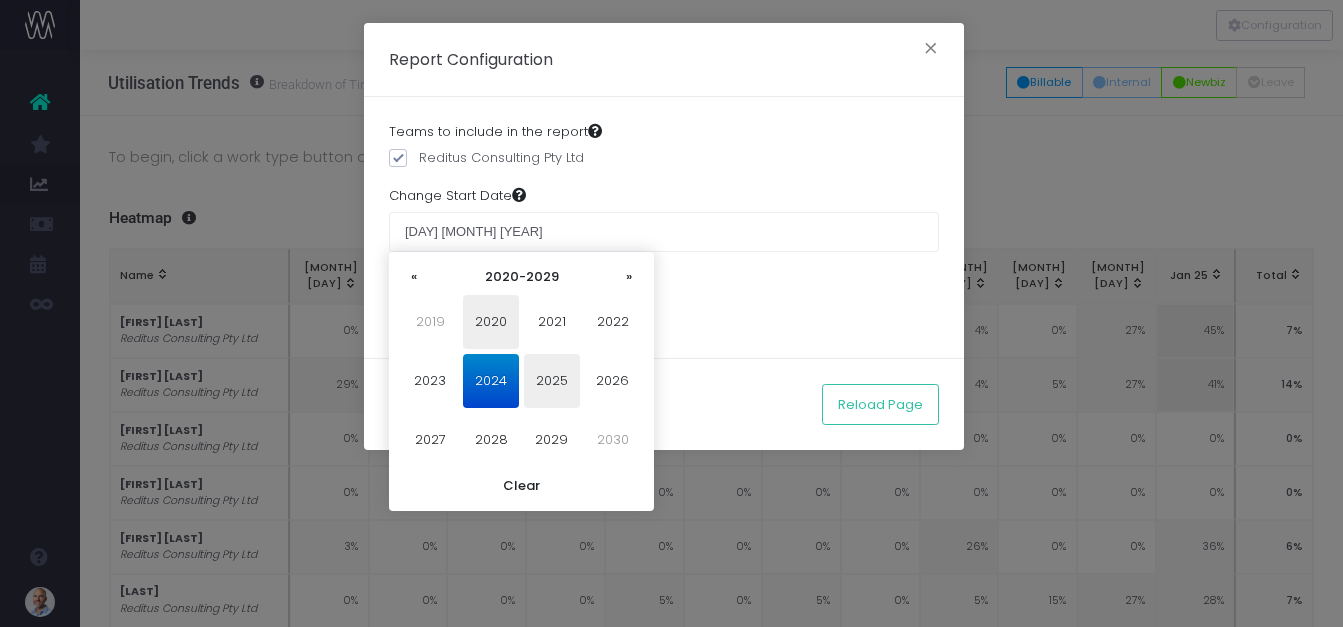 click on "2025" at bounding box center (552, 381) 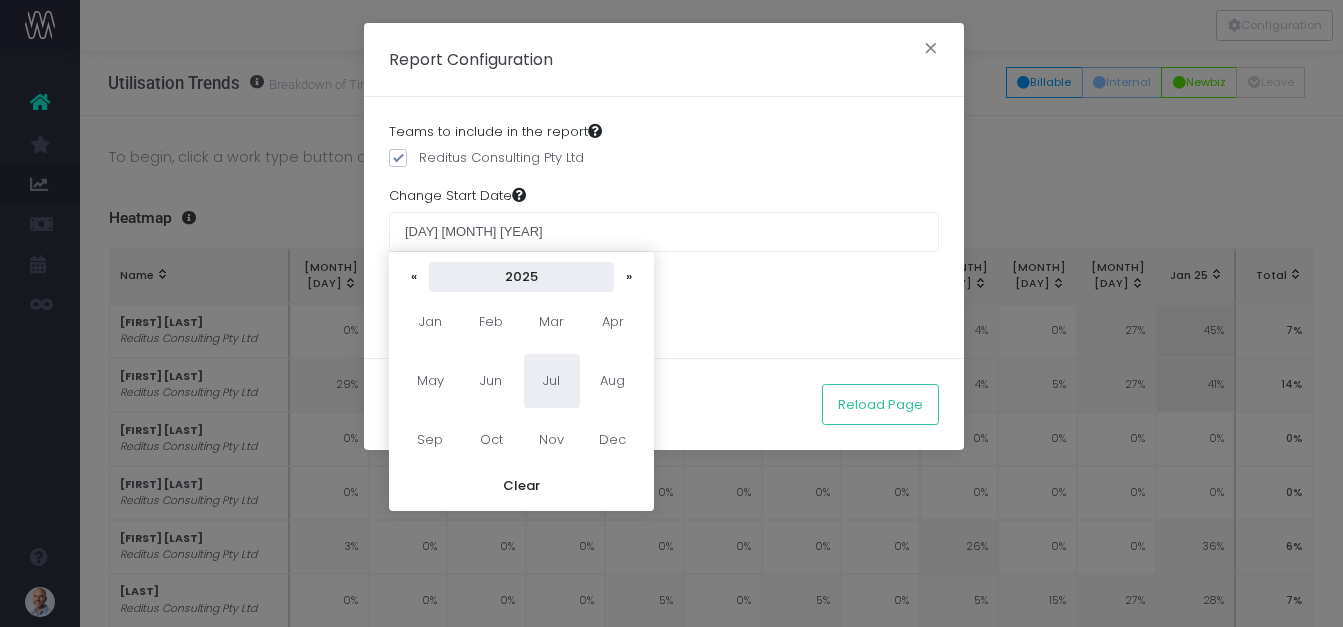 click on "2025" at bounding box center [521, 277] 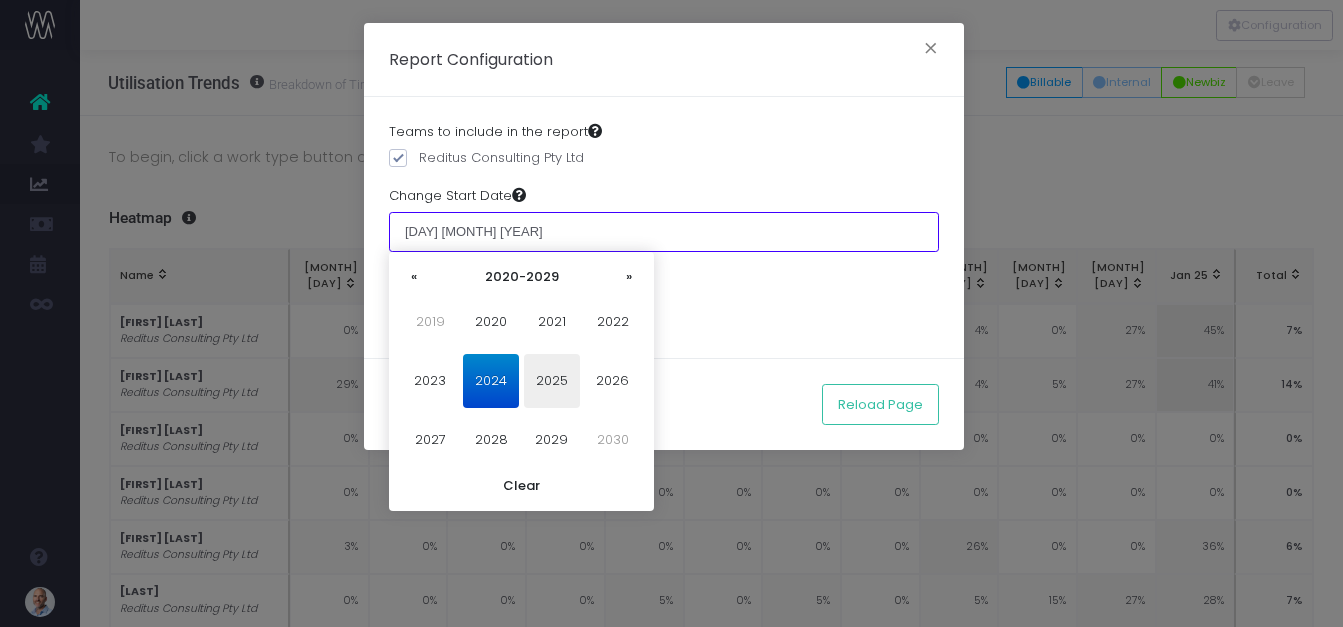 click on "01 February 2024" at bounding box center [664, 232] 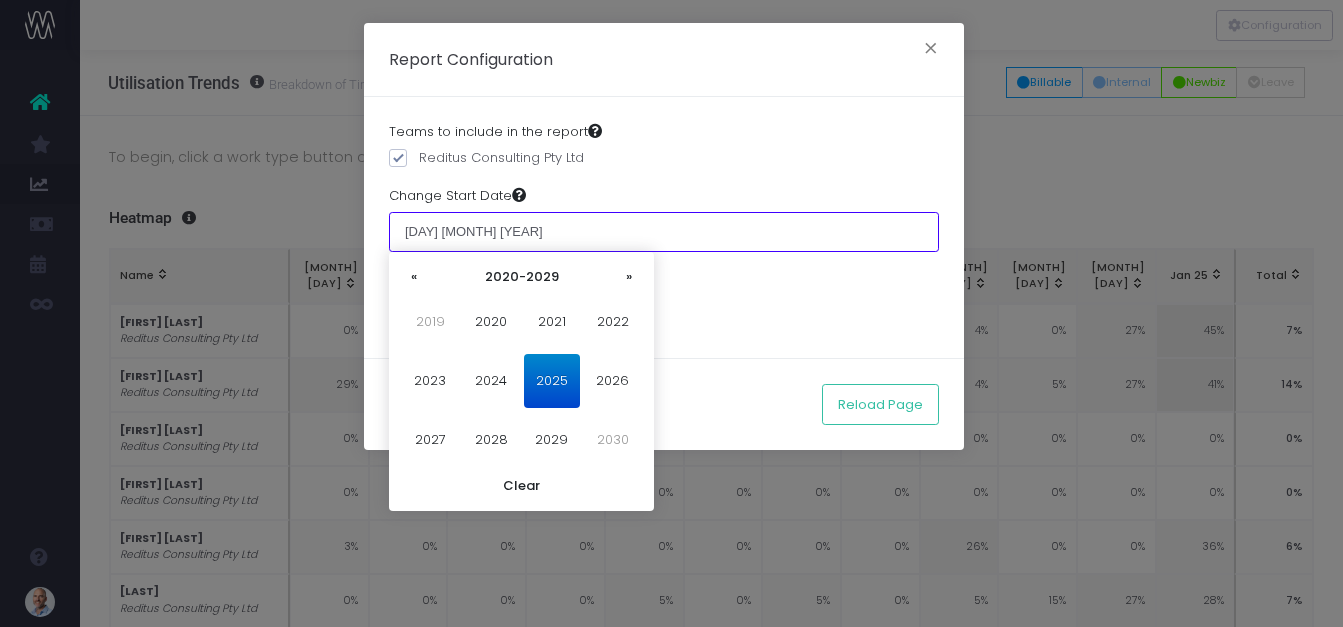 click on "01 July 2024" at bounding box center [664, 232] 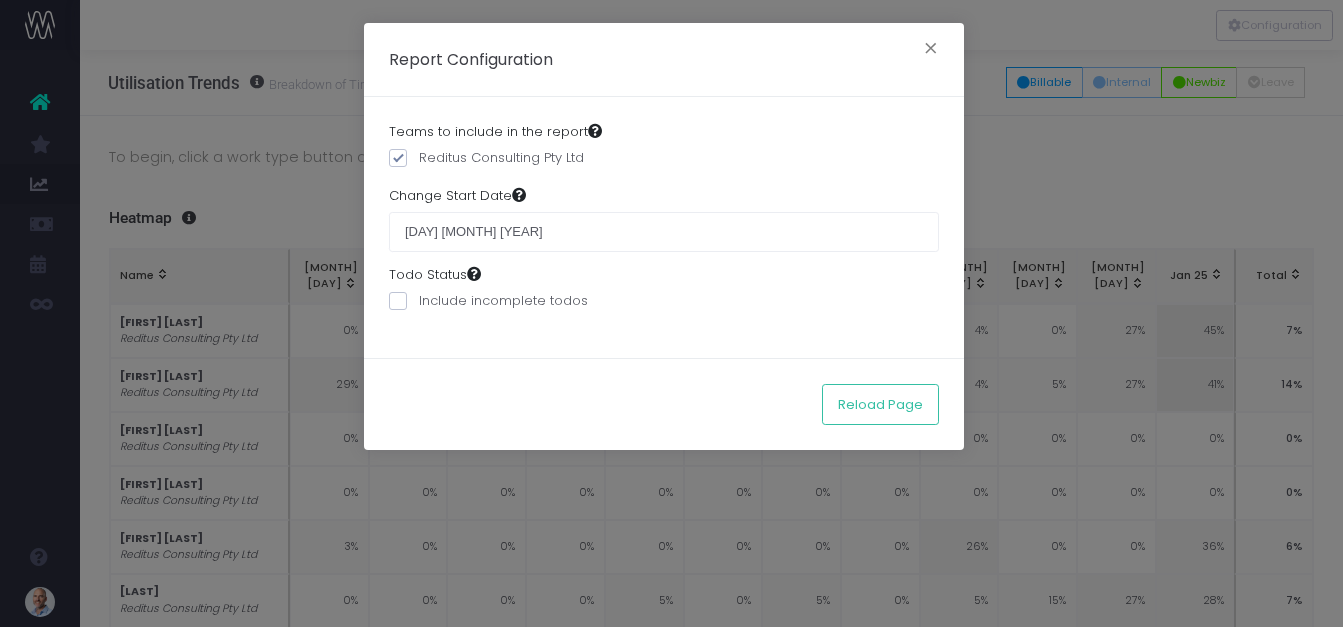click on "Teams to include in the report
Reditus Consulting Pty Ltd
Change Start Date
01 July 2025
Todo Status
Include incomplete todos" at bounding box center (664, 227) 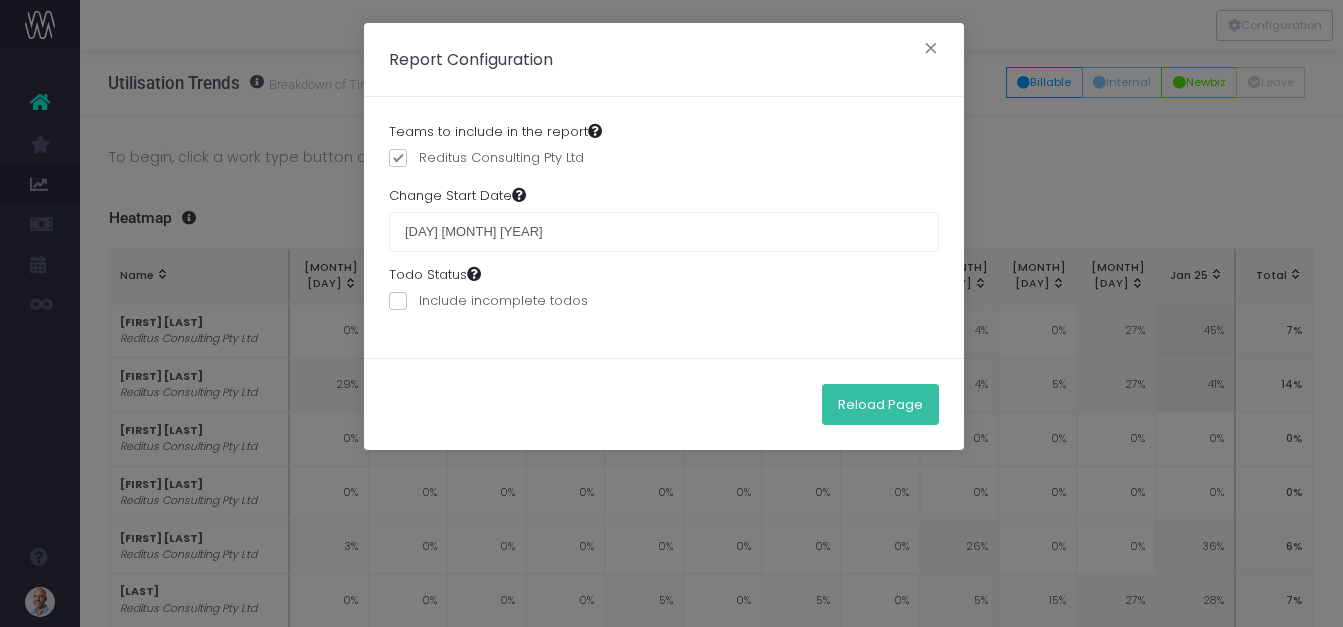 click on "Reload Page" at bounding box center [880, 404] 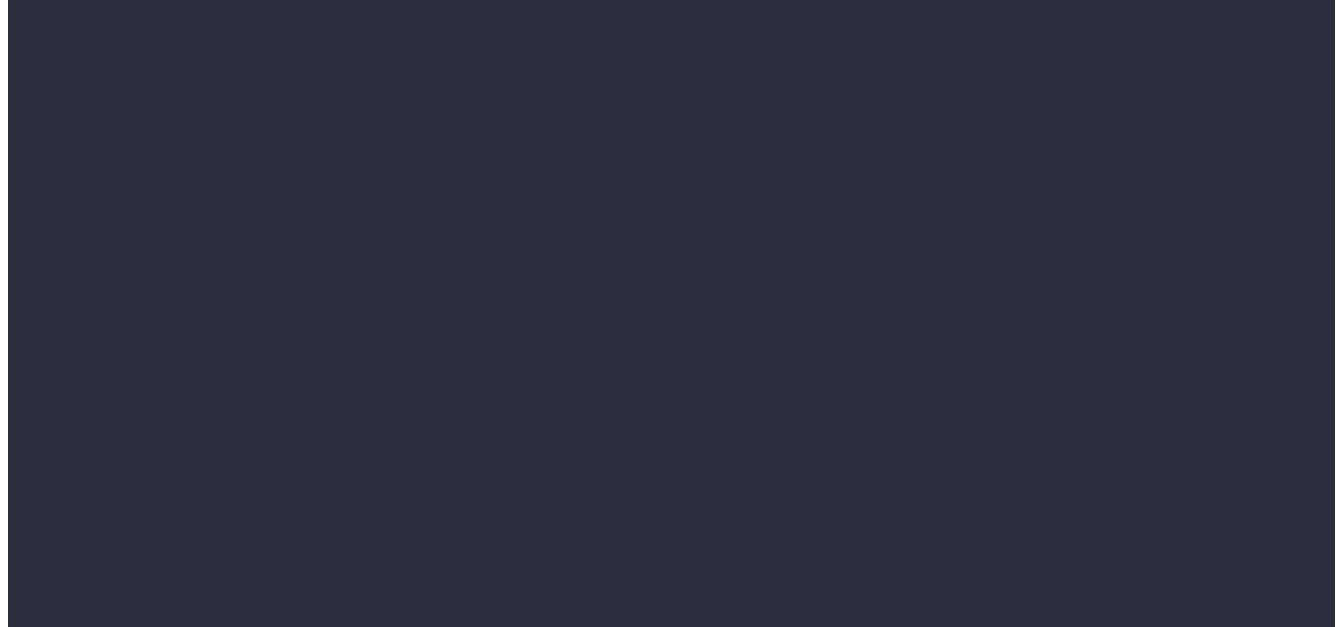 scroll, scrollTop: 0, scrollLeft: 0, axis: both 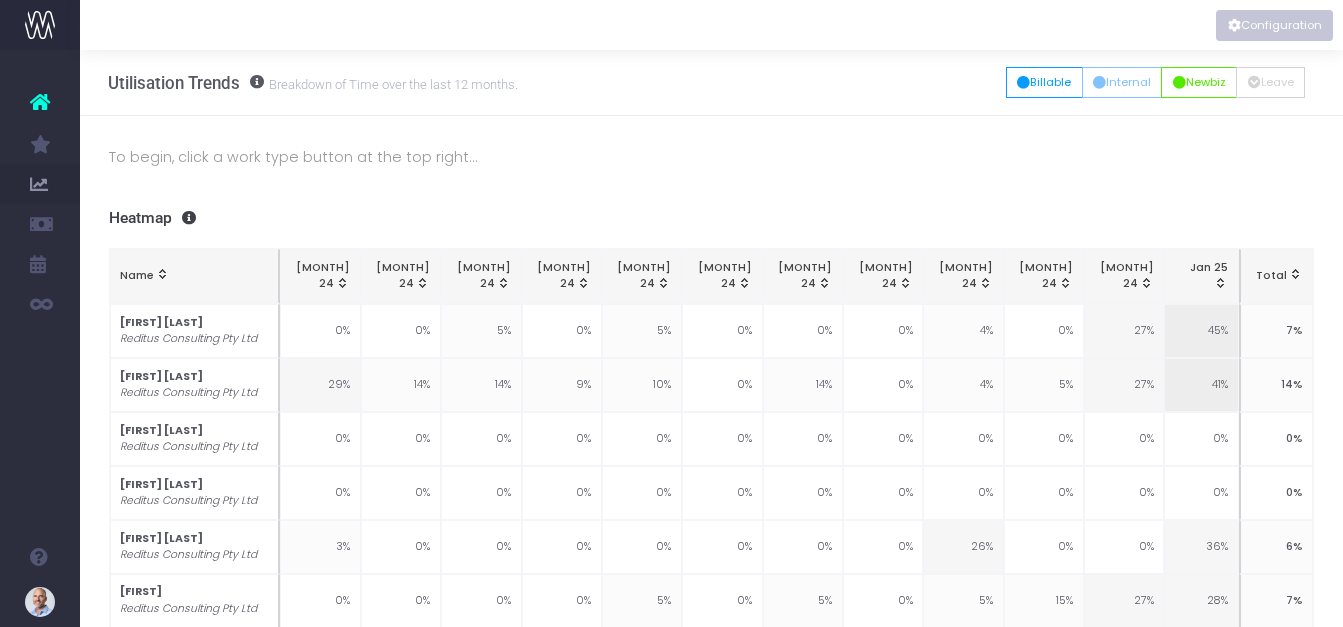 click on "Configuration" at bounding box center (1274, 25) 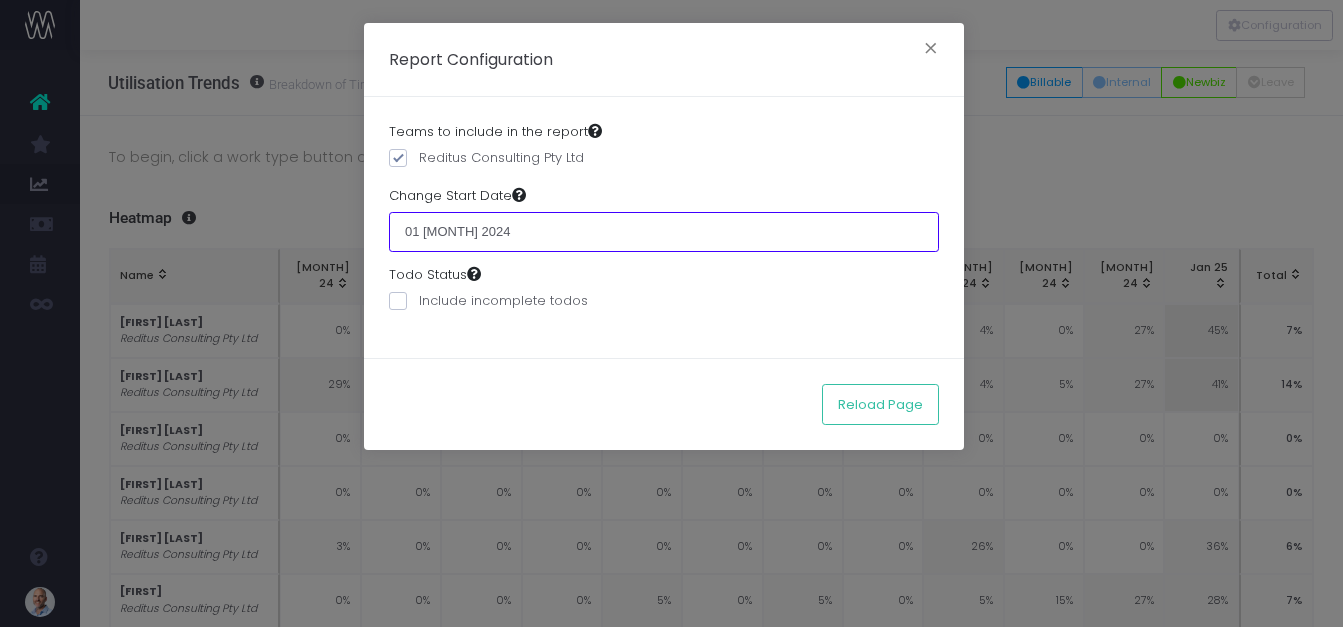 click on "01 February 2024" at bounding box center (664, 232) 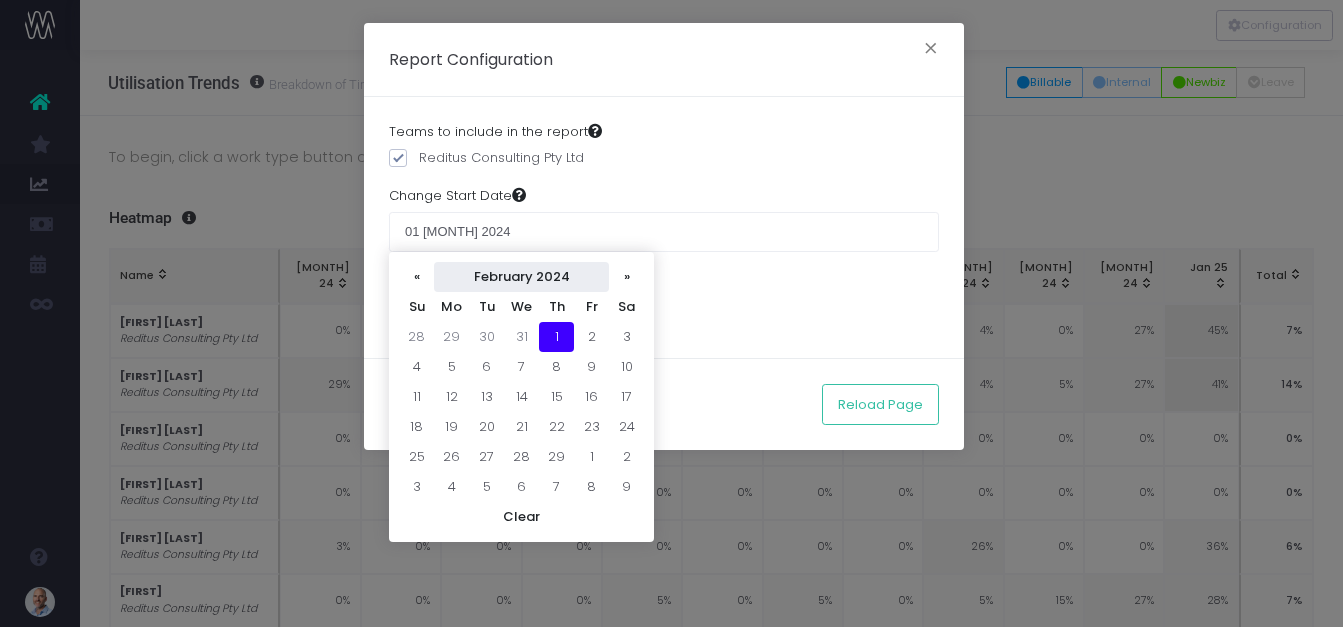 click on "February 2024" at bounding box center [521, 277] 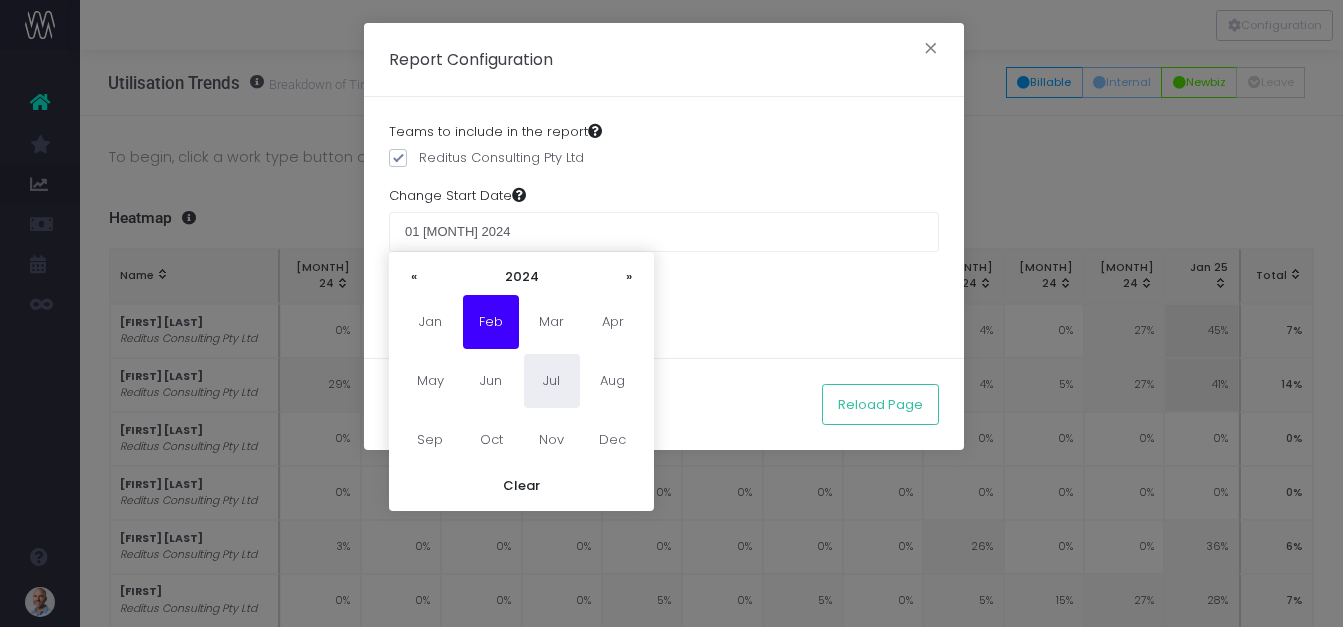 click on "Jul" at bounding box center [552, 381] 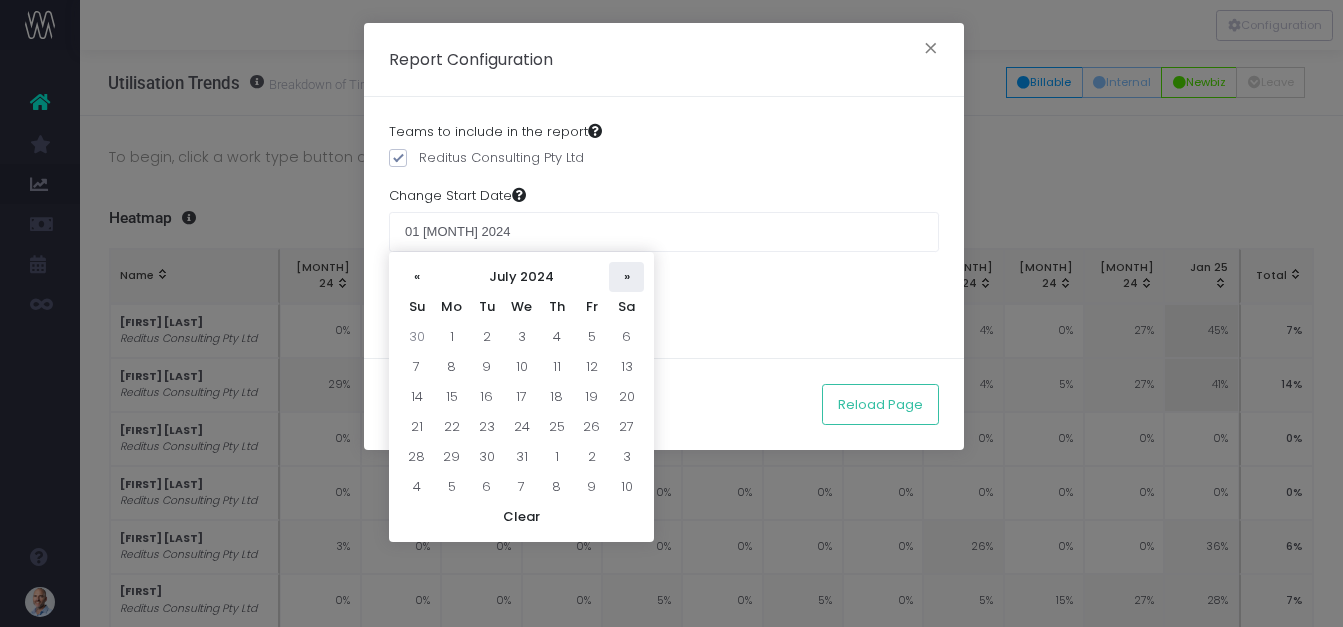 click on "»" at bounding box center [626, 277] 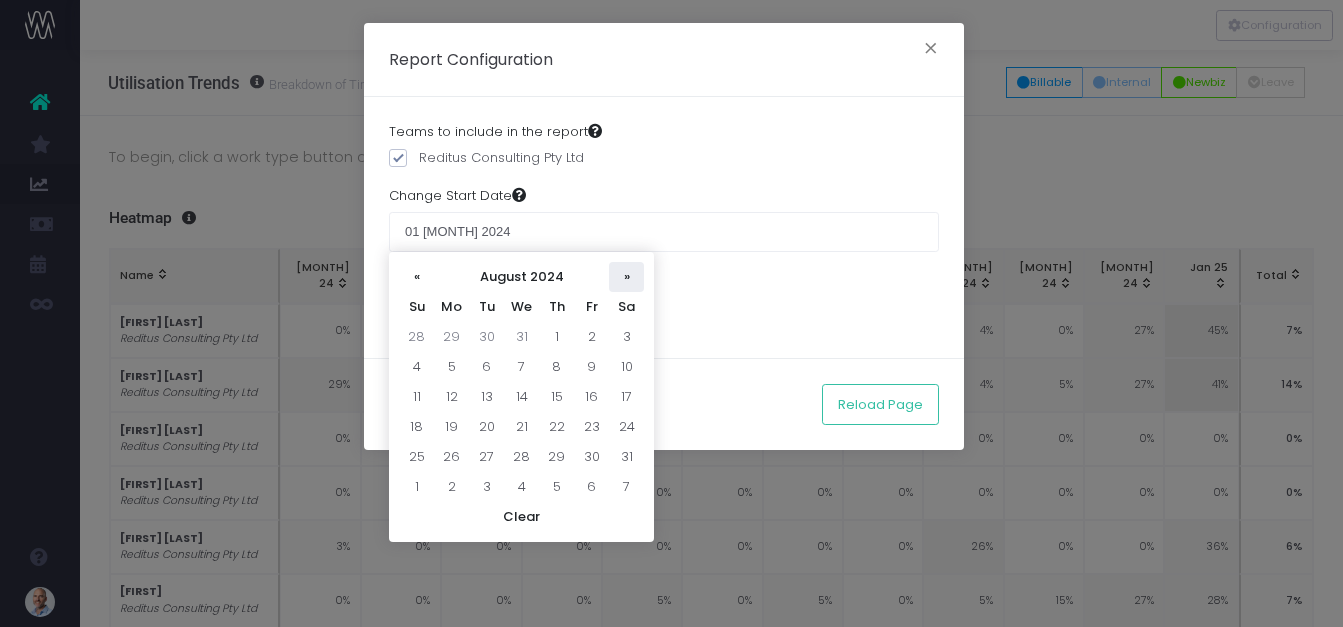 click on "»" at bounding box center (626, 277) 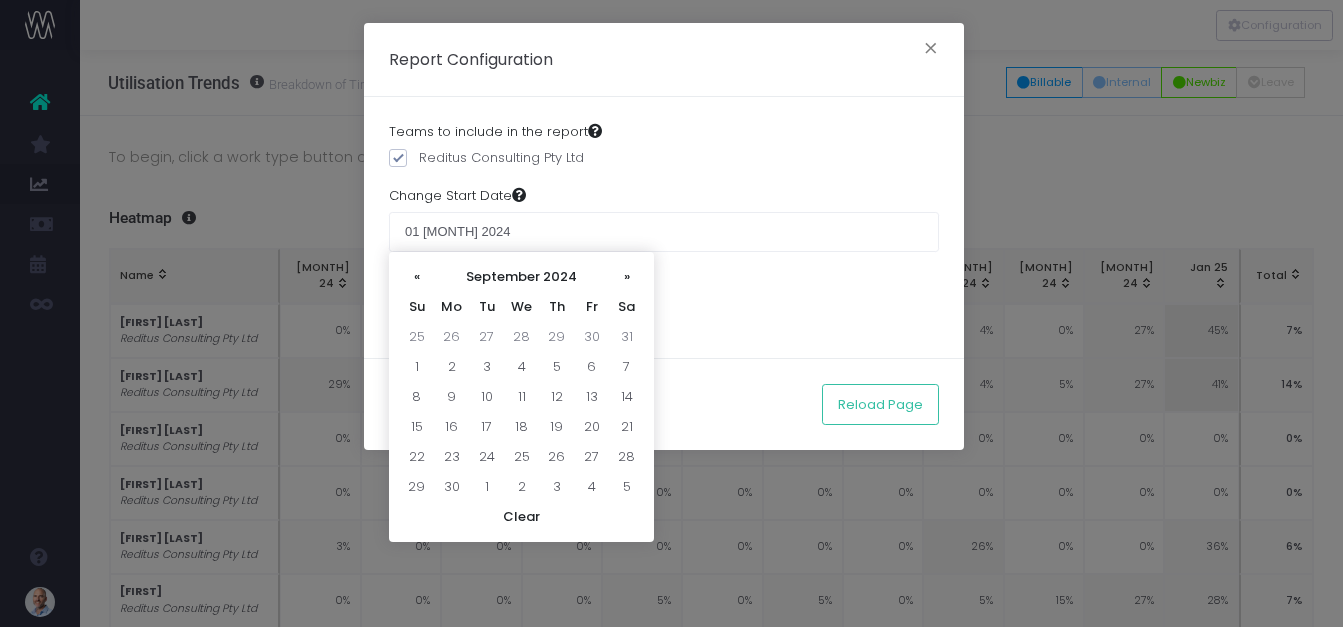 click on "»" at bounding box center (626, 277) 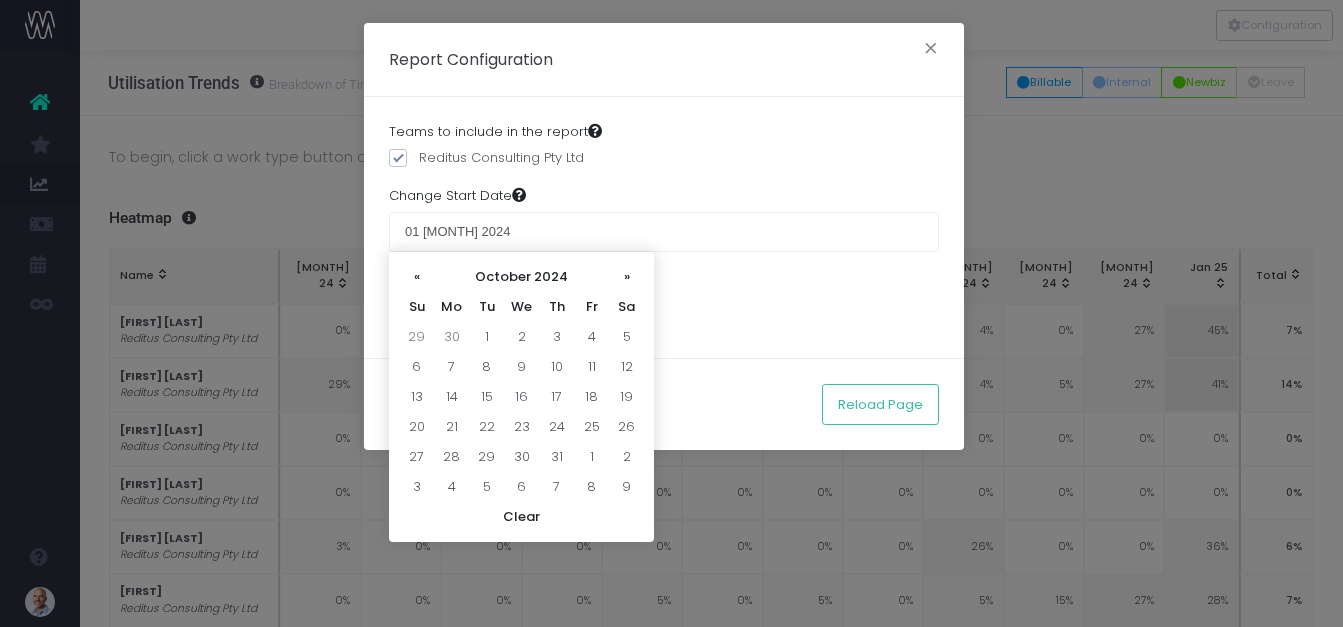 click on "»" at bounding box center (626, 277) 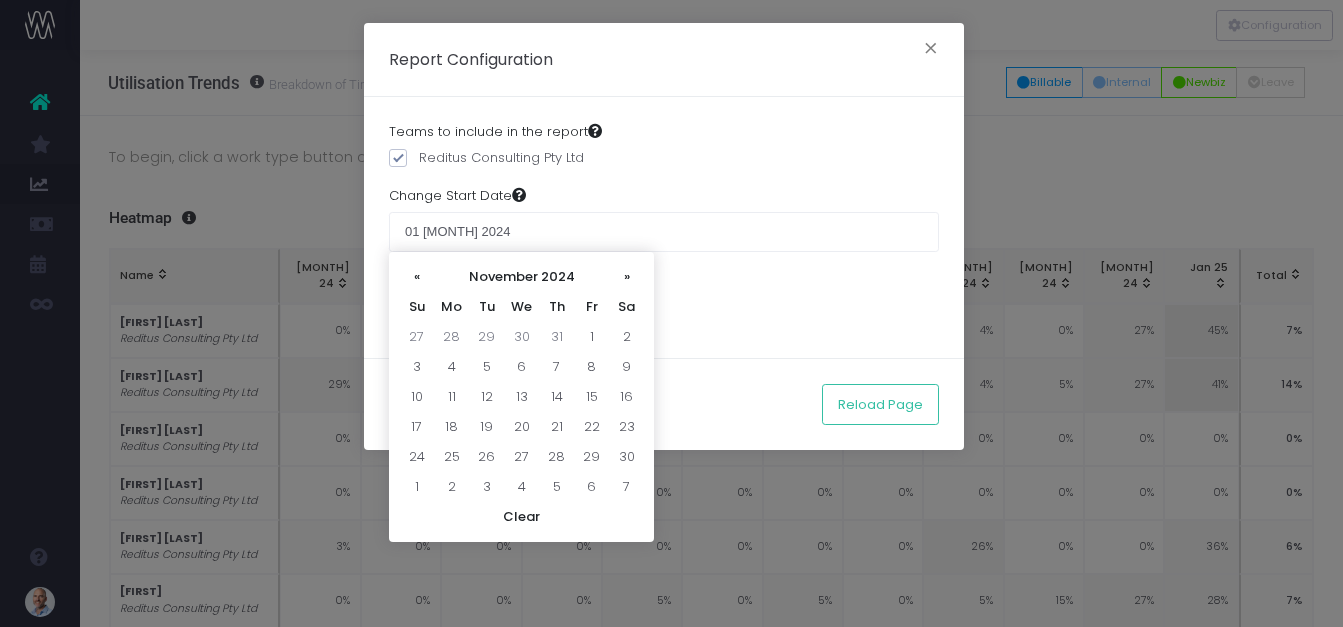 click on "»" at bounding box center (626, 277) 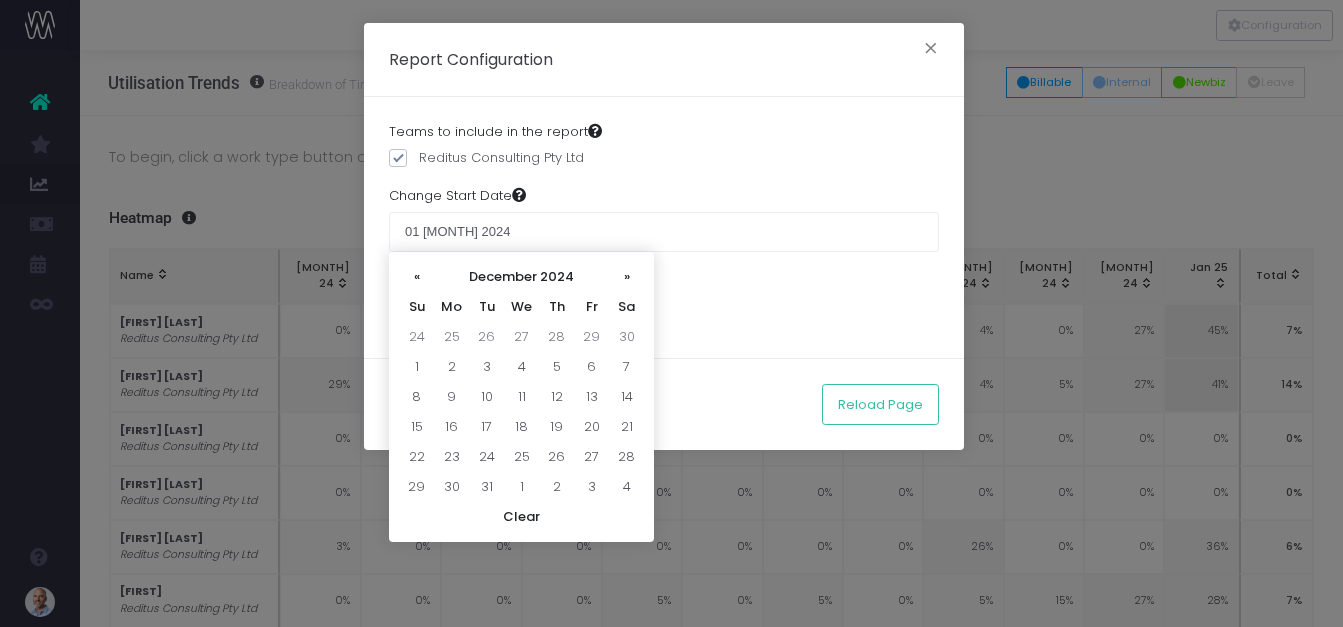 click on "»" at bounding box center (626, 277) 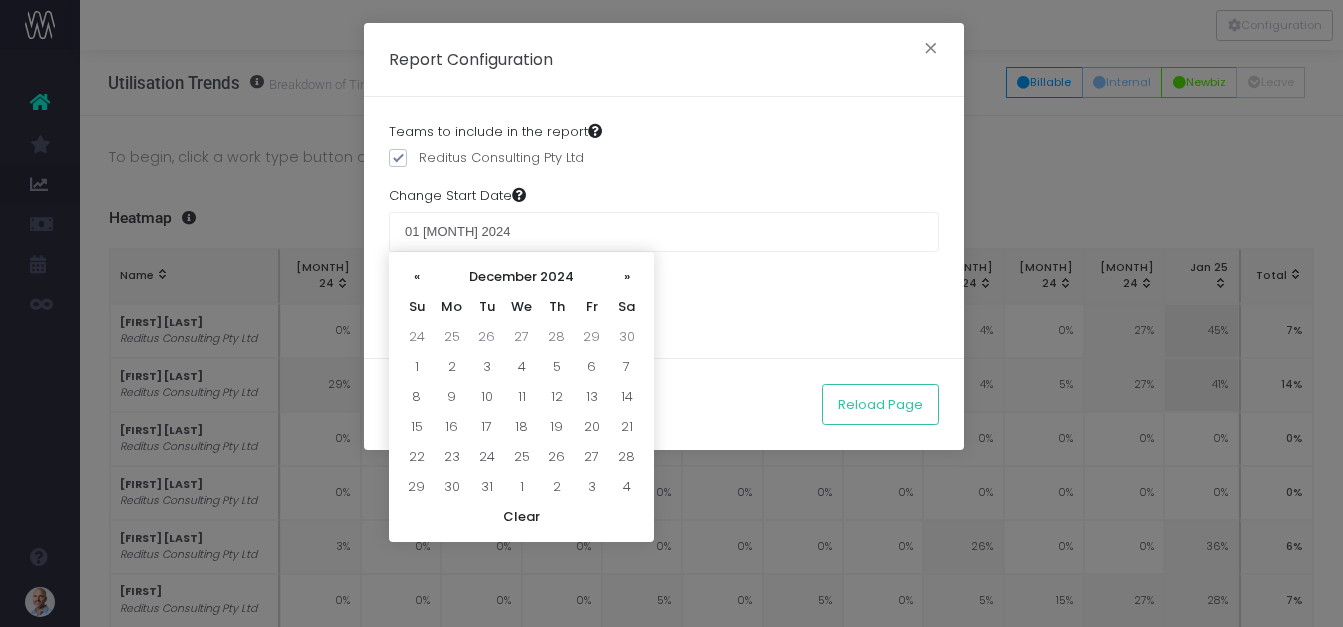 click on "»" at bounding box center [626, 277] 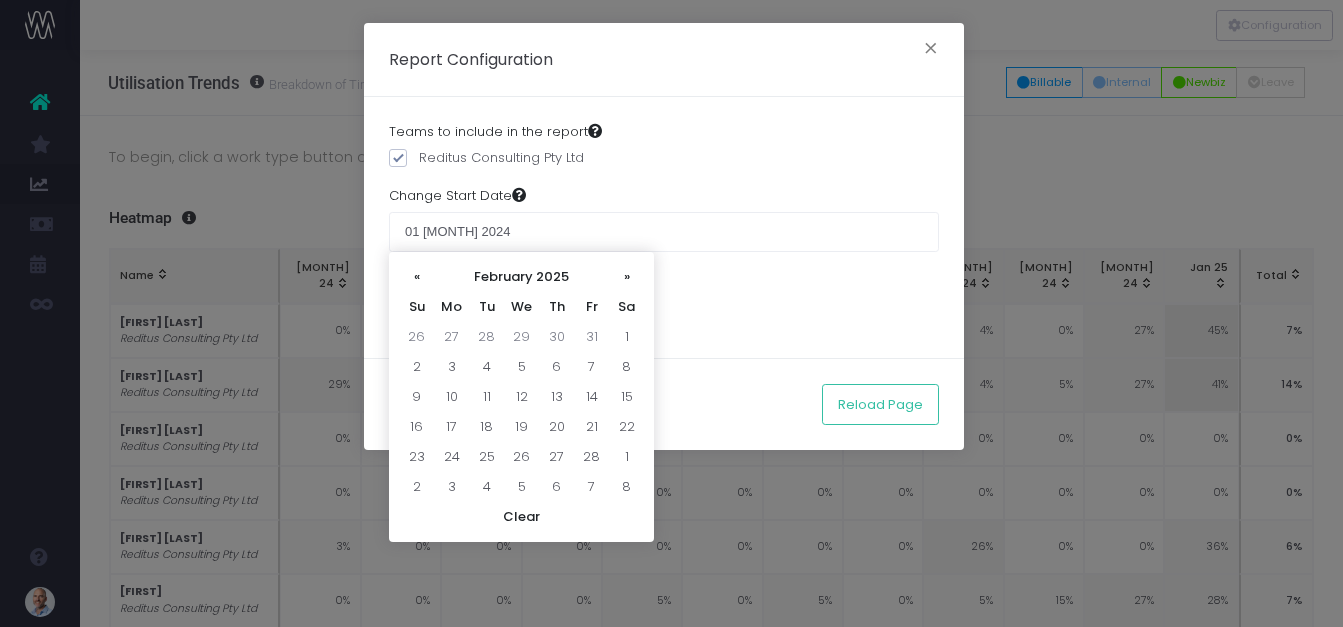 click on "»" at bounding box center (626, 277) 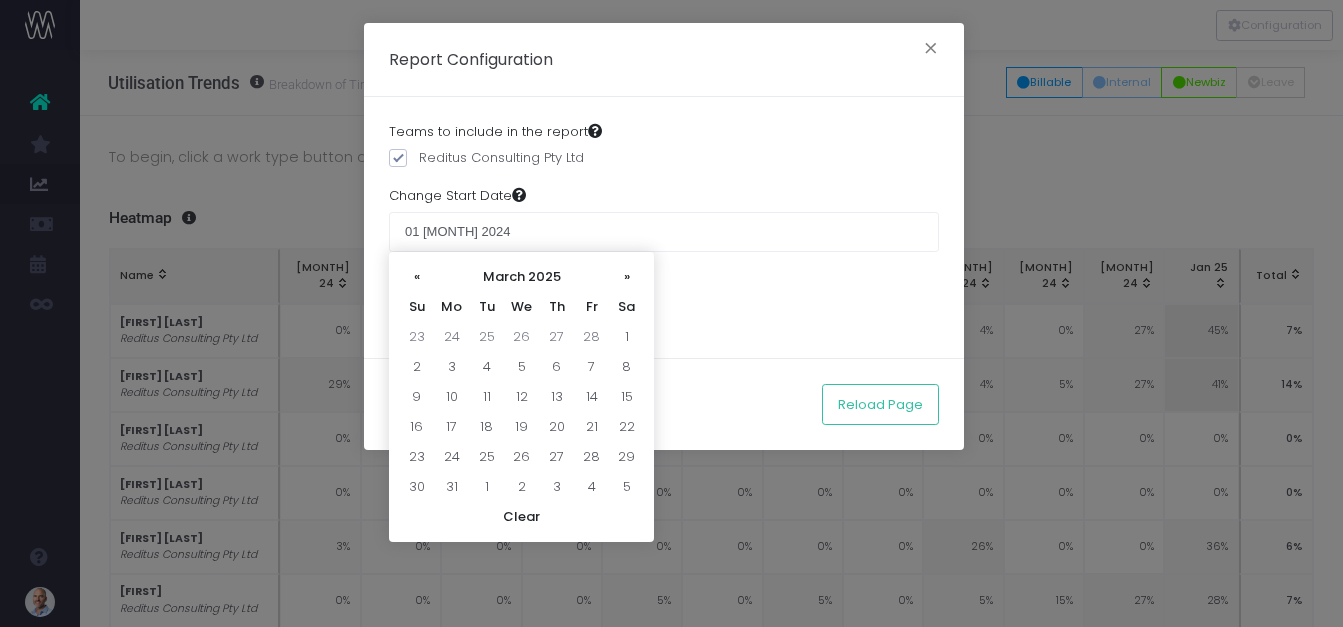 click on "»" at bounding box center [626, 277] 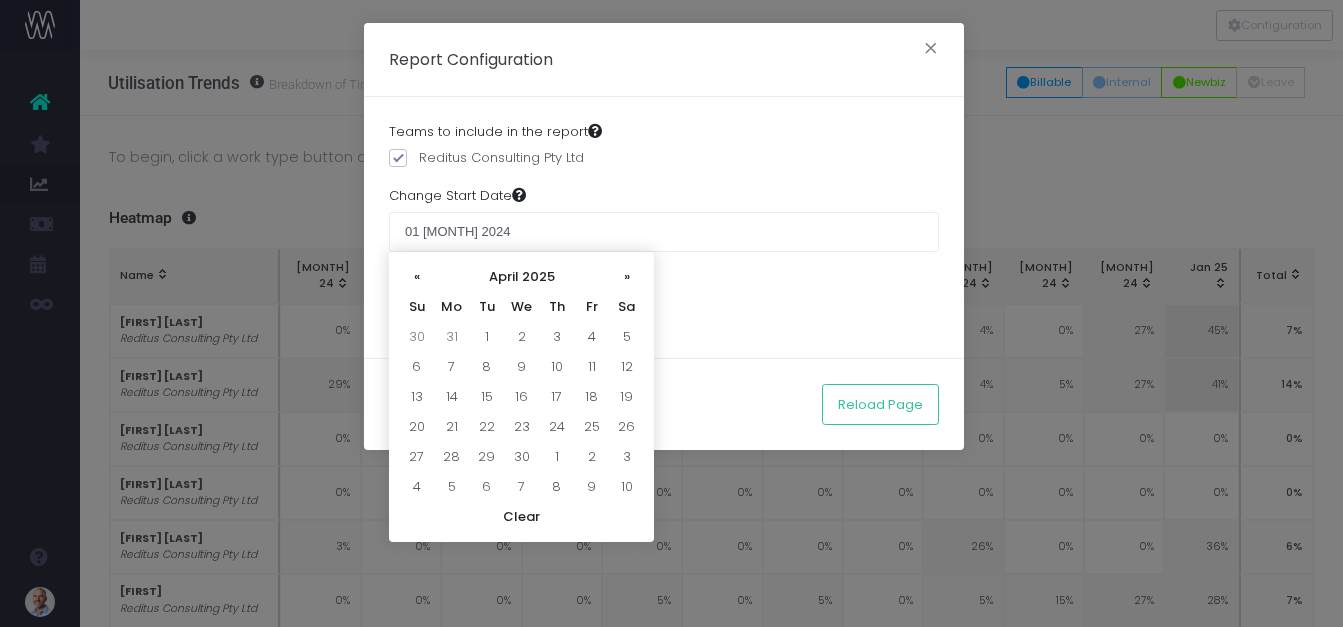 click on "»" at bounding box center [626, 277] 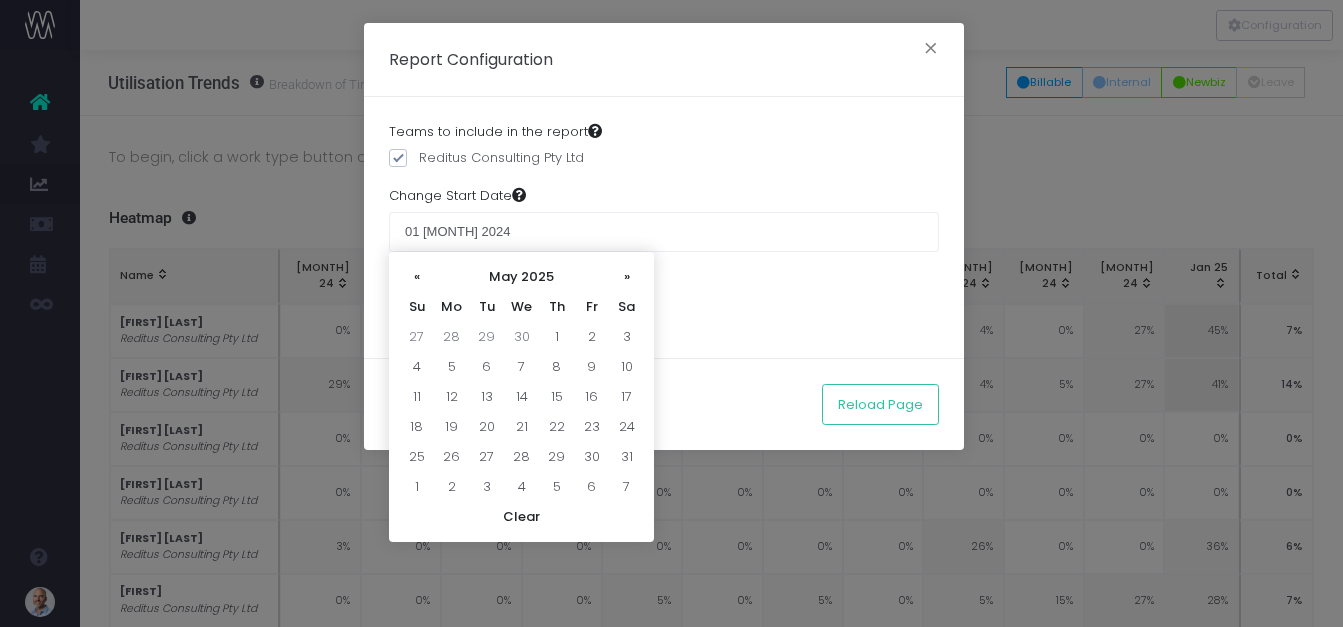 click on "»" at bounding box center [626, 277] 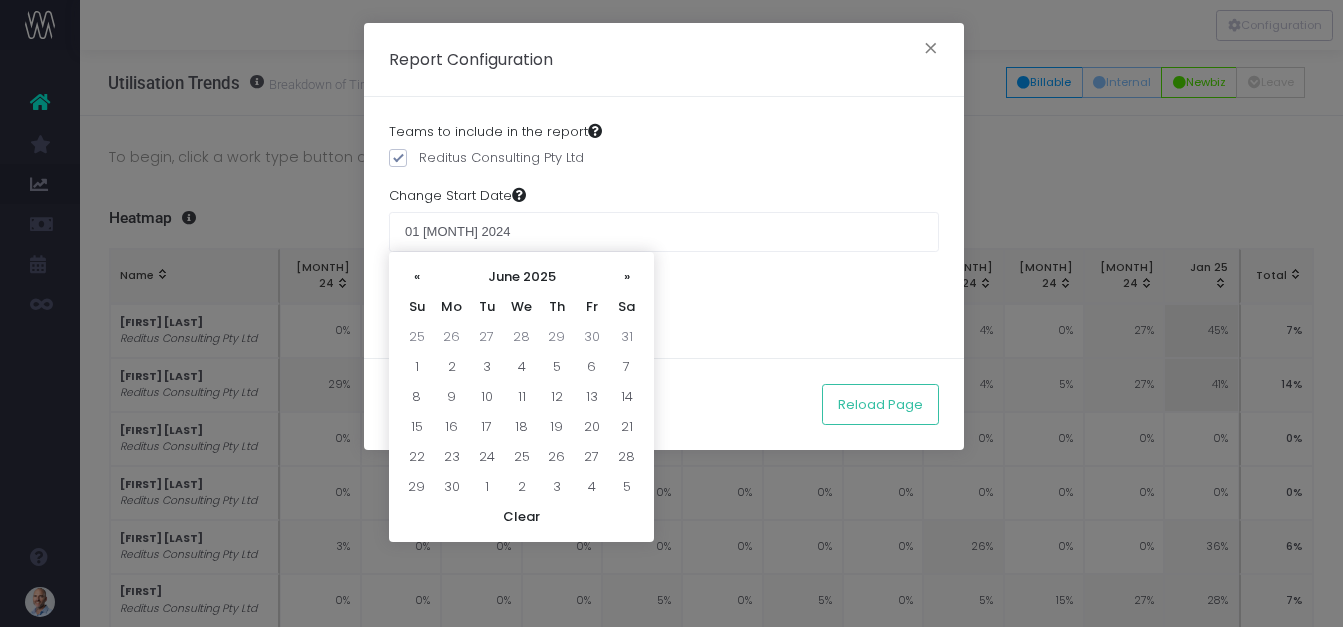 click on "»" at bounding box center (626, 277) 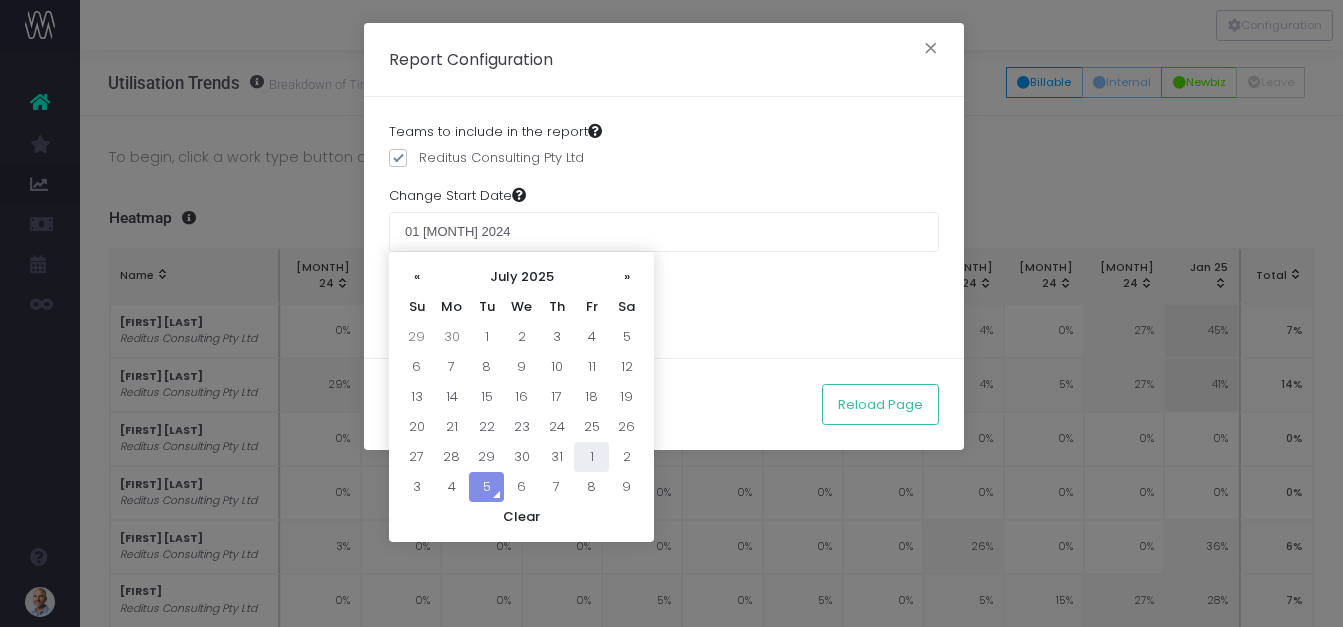 click on "1" at bounding box center (591, 457) 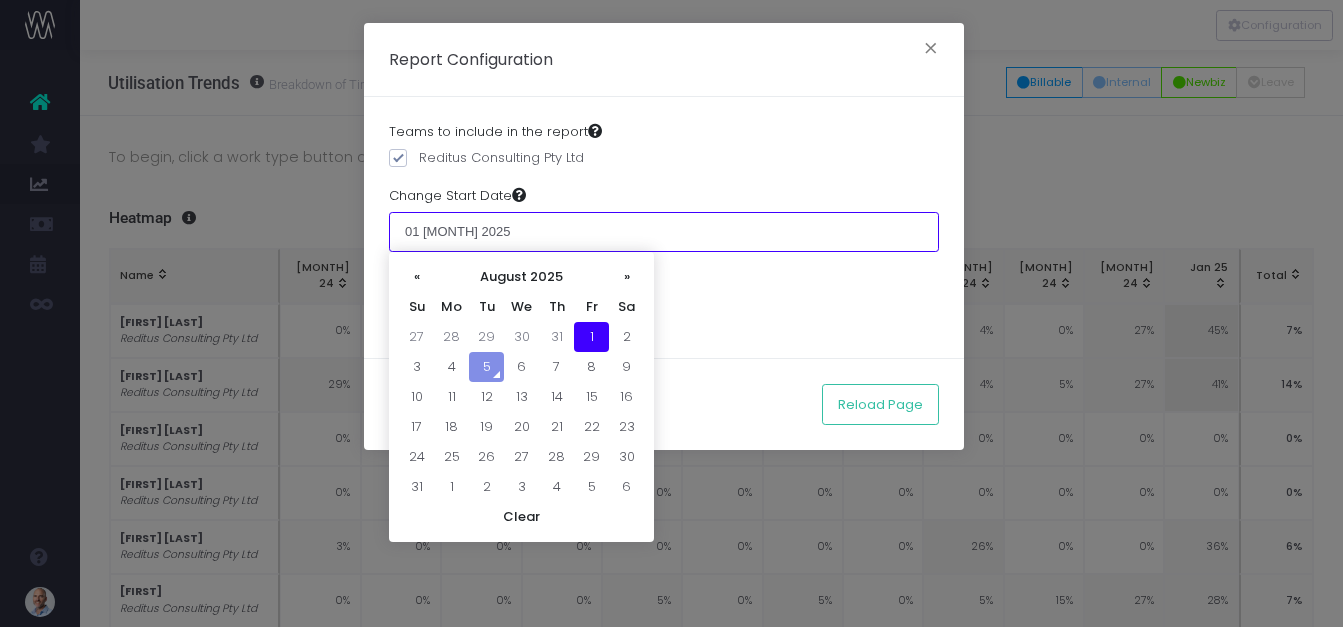 click on "01 August 2025" at bounding box center [664, 232] 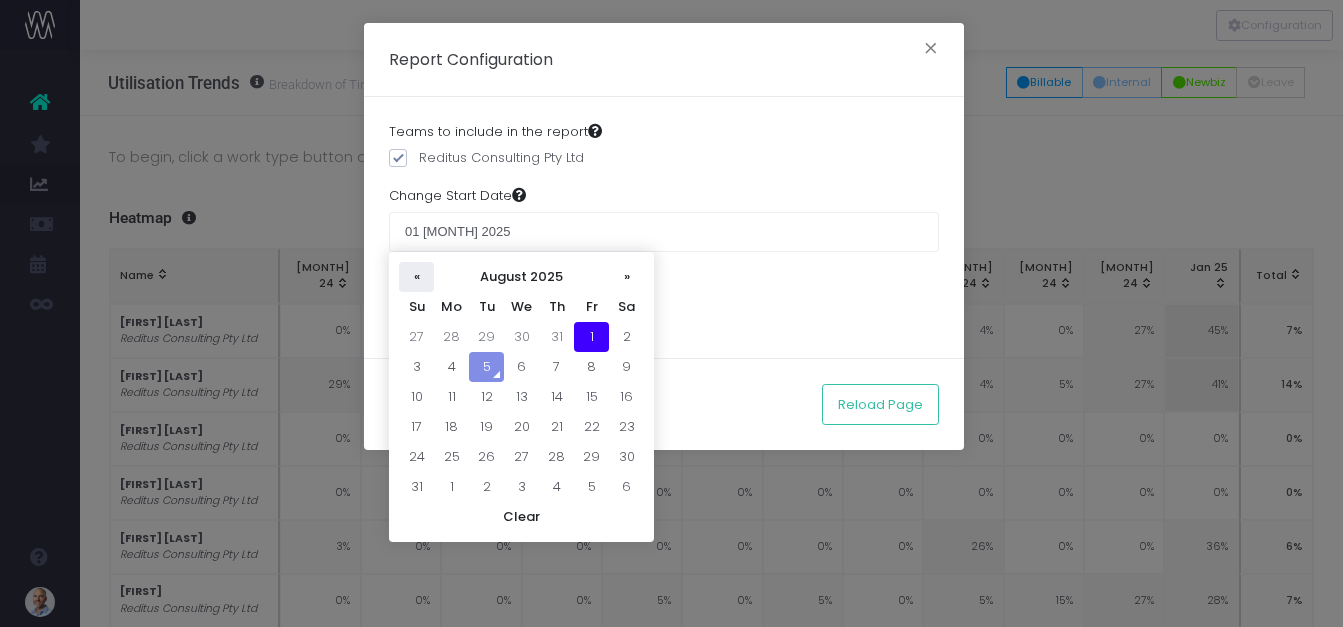 click on "«" at bounding box center (416, 277) 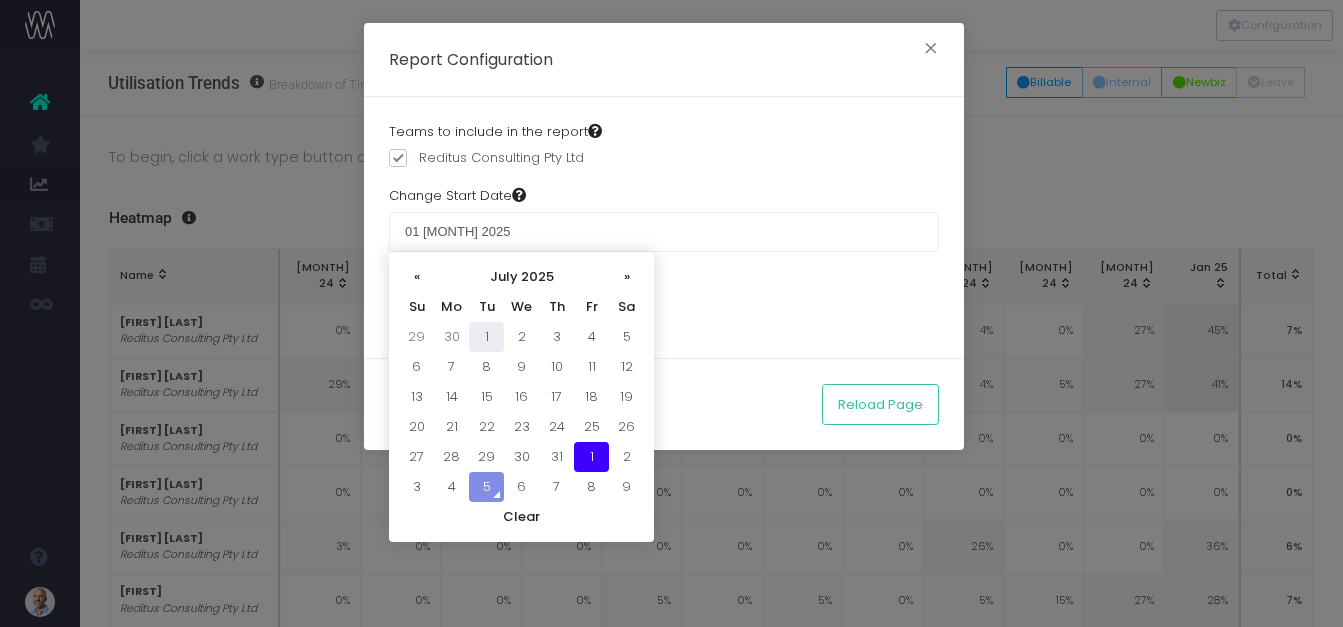 click on "1" at bounding box center (486, 337) 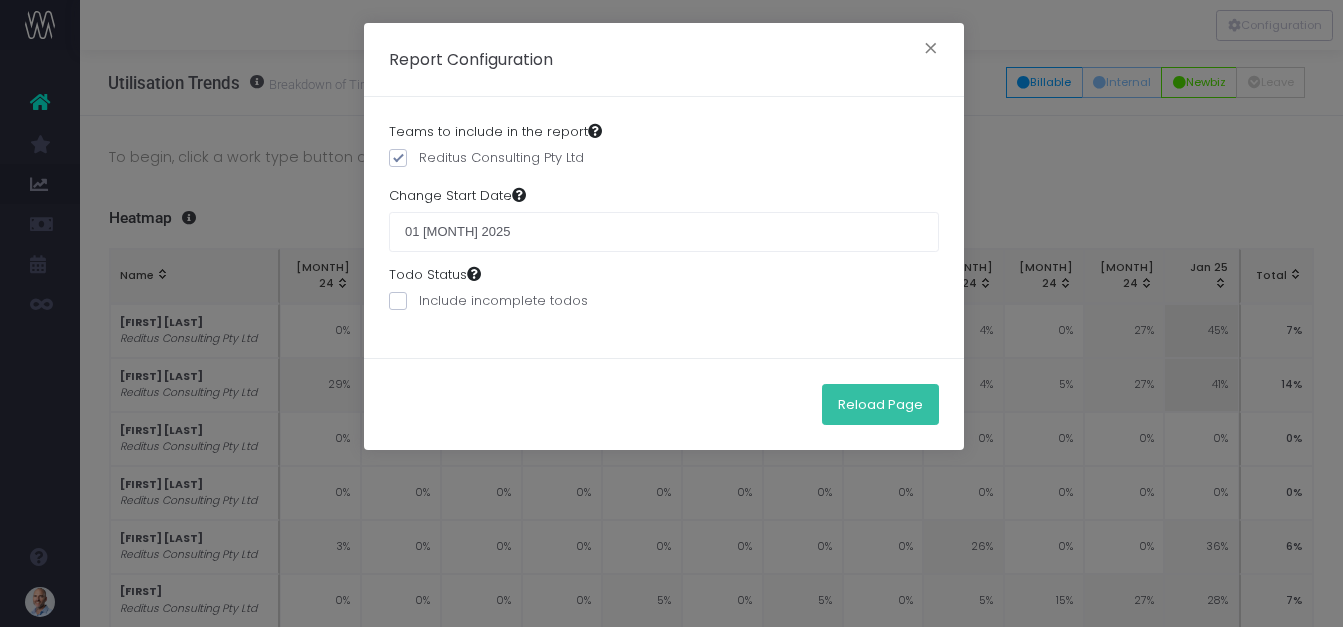 click on "Reload Page" at bounding box center [880, 404] 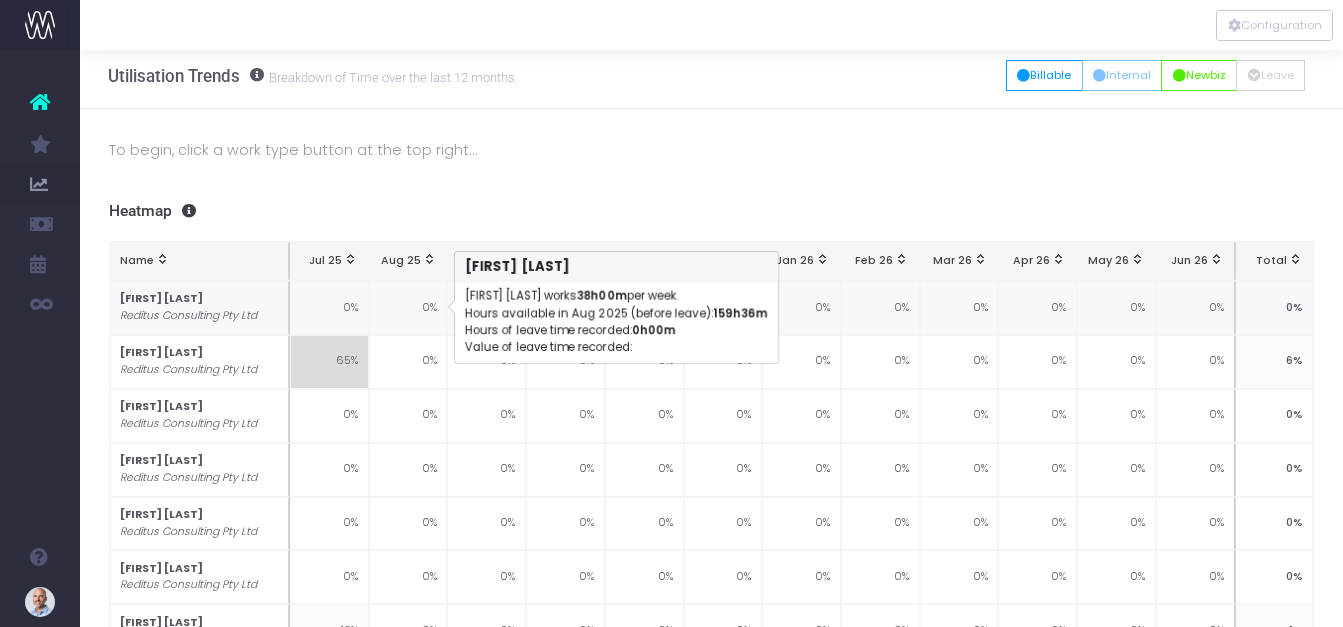 scroll, scrollTop: 0, scrollLeft: 0, axis: both 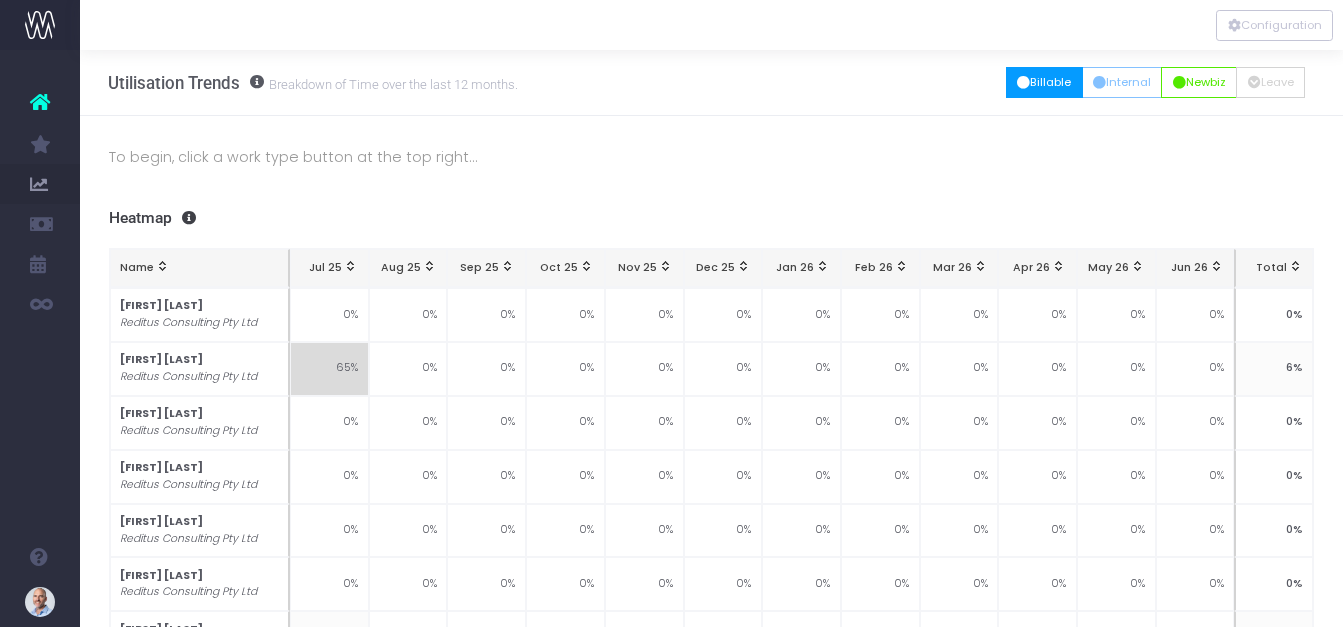 click on "Billable" at bounding box center (1044, 82) 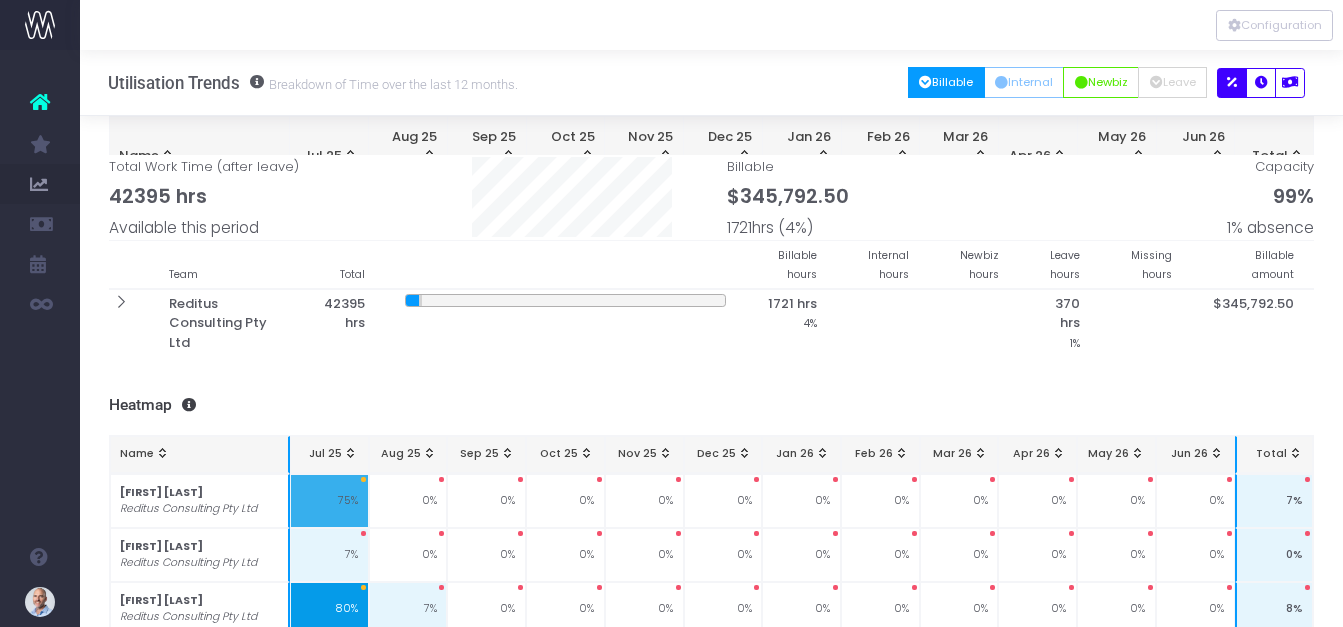 scroll, scrollTop: 200, scrollLeft: 0, axis: vertical 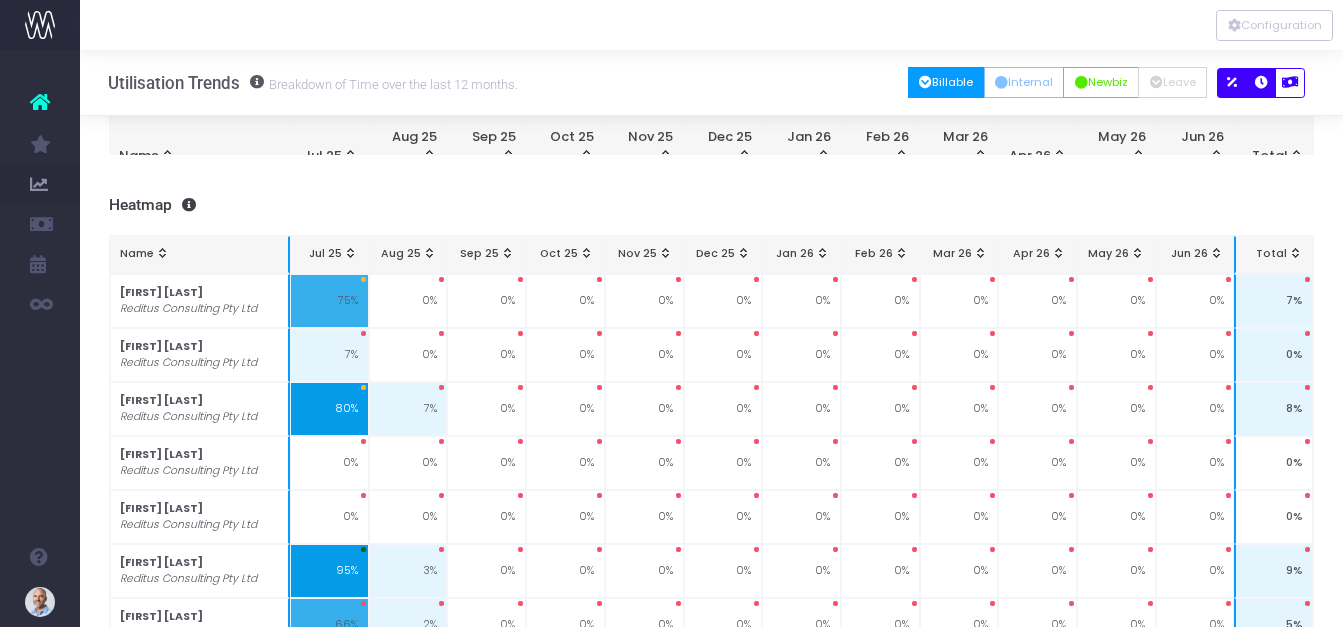 click at bounding box center (1261, 83) 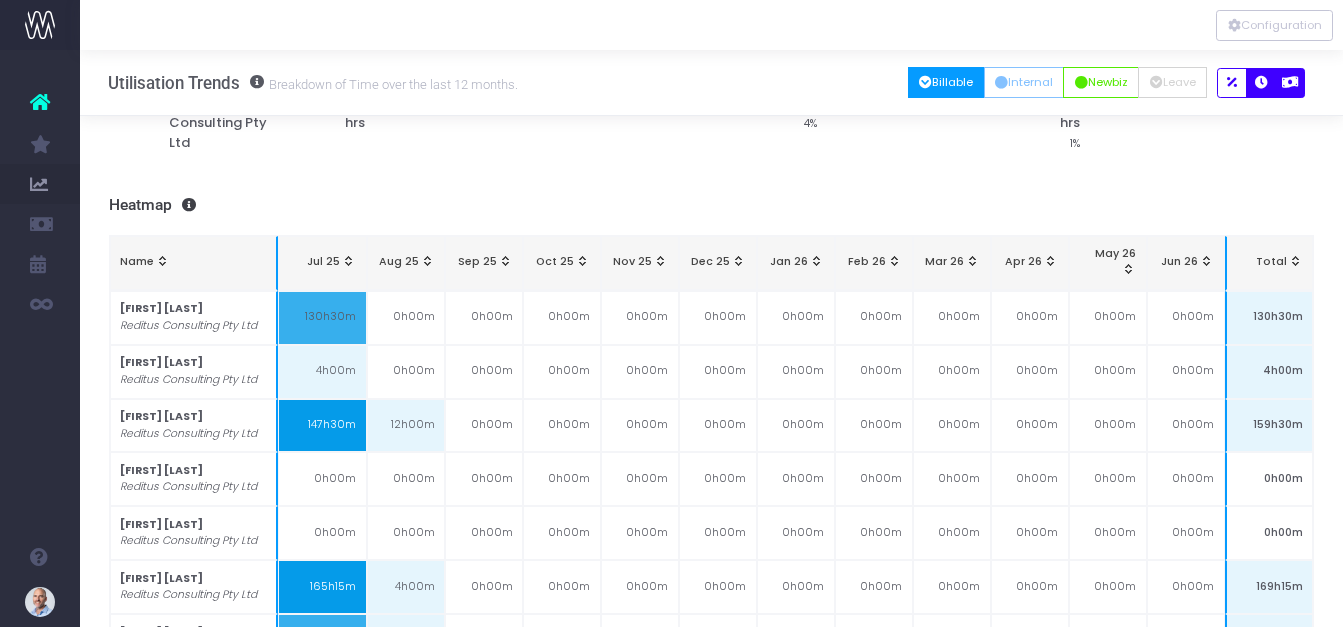 click at bounding box center (1290, 83) 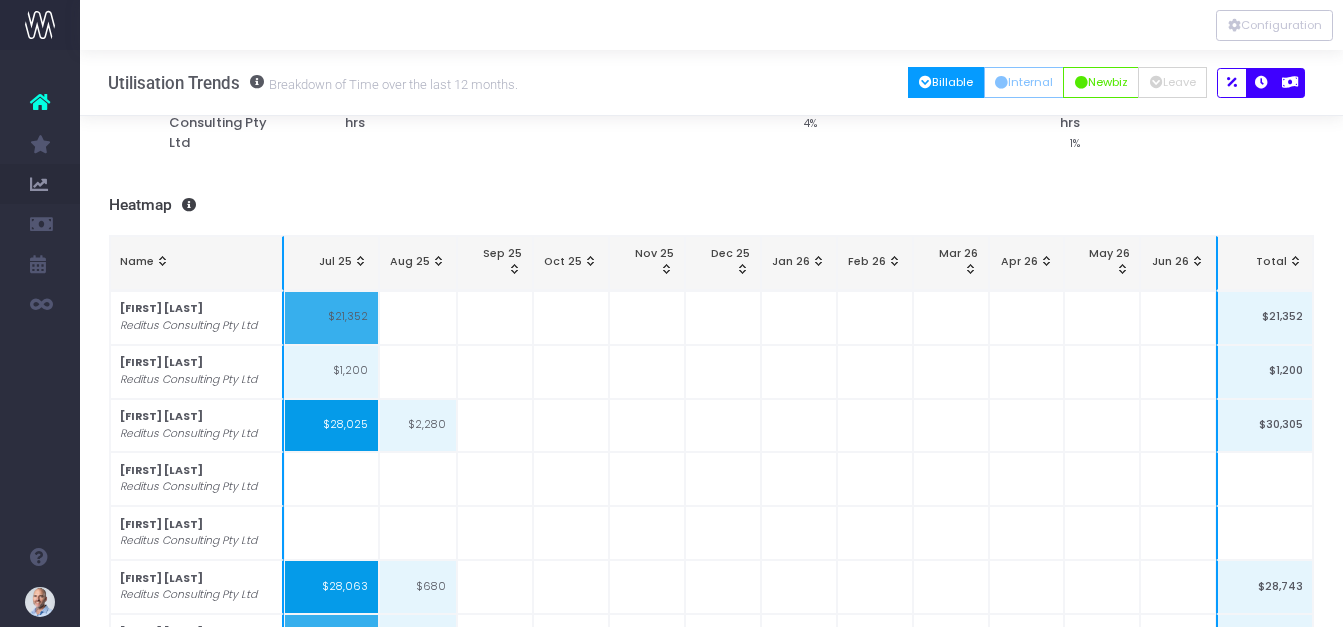 click at bounding box center (1261, 83) 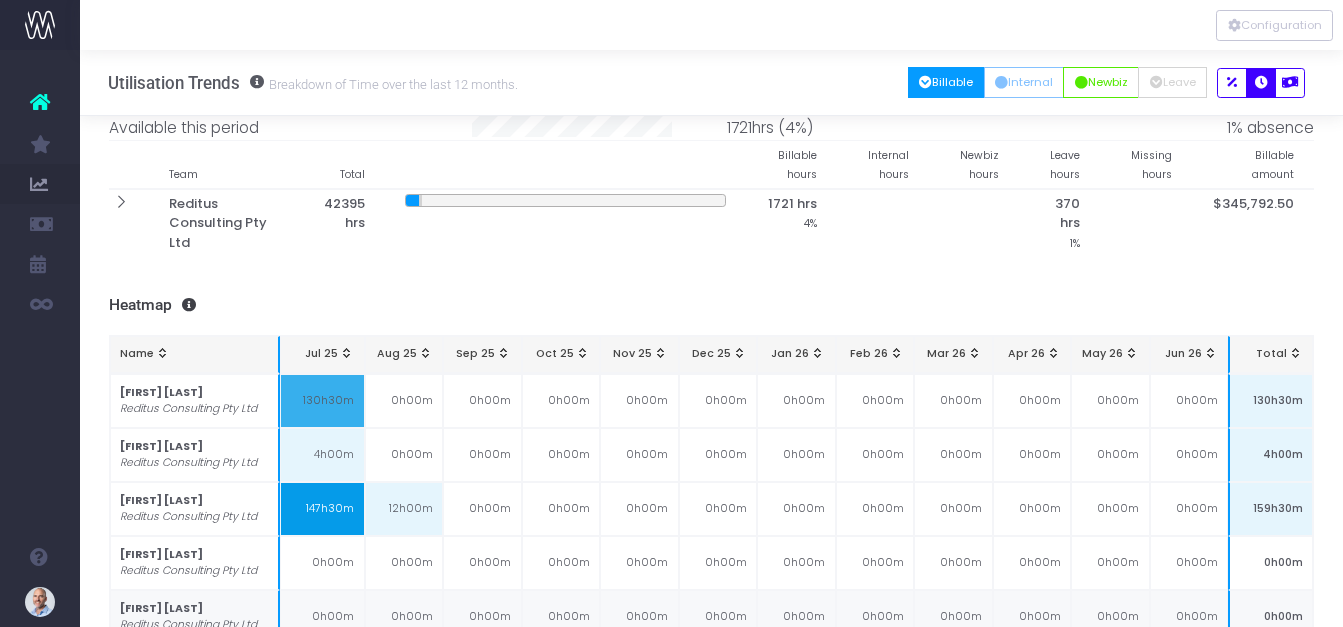 scroll, scrollTop: 100, scrollLeft: 0, axis: vertical 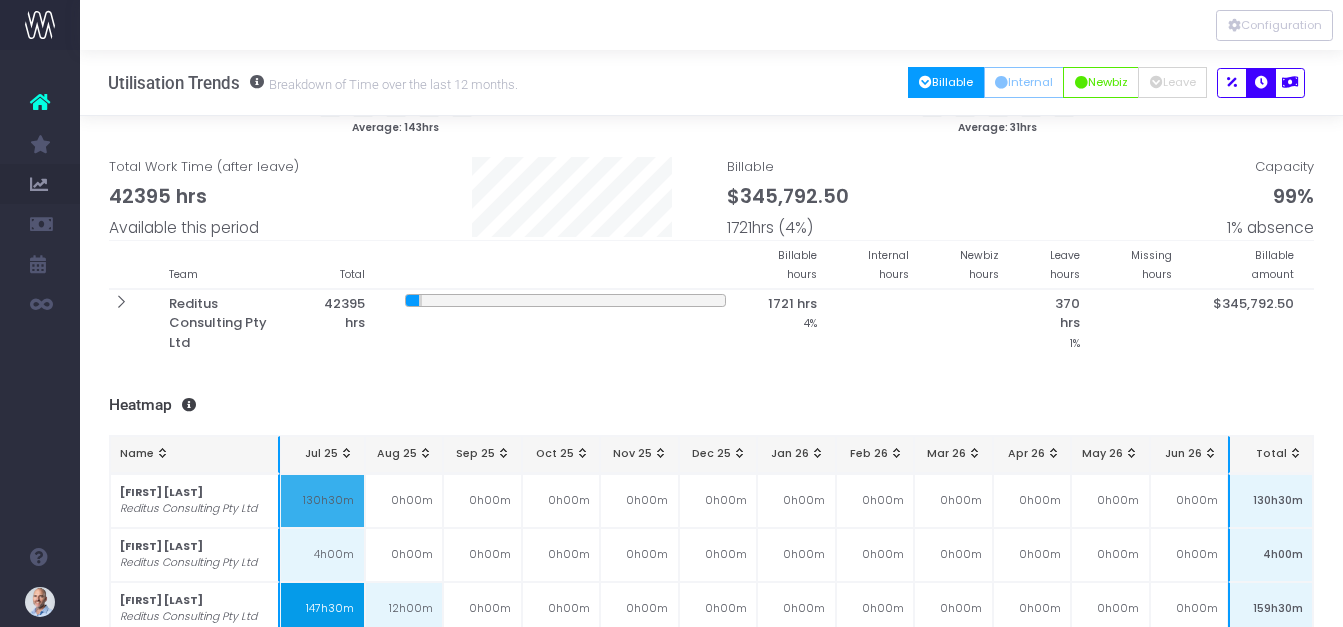 click at bounding box center (346, 453) 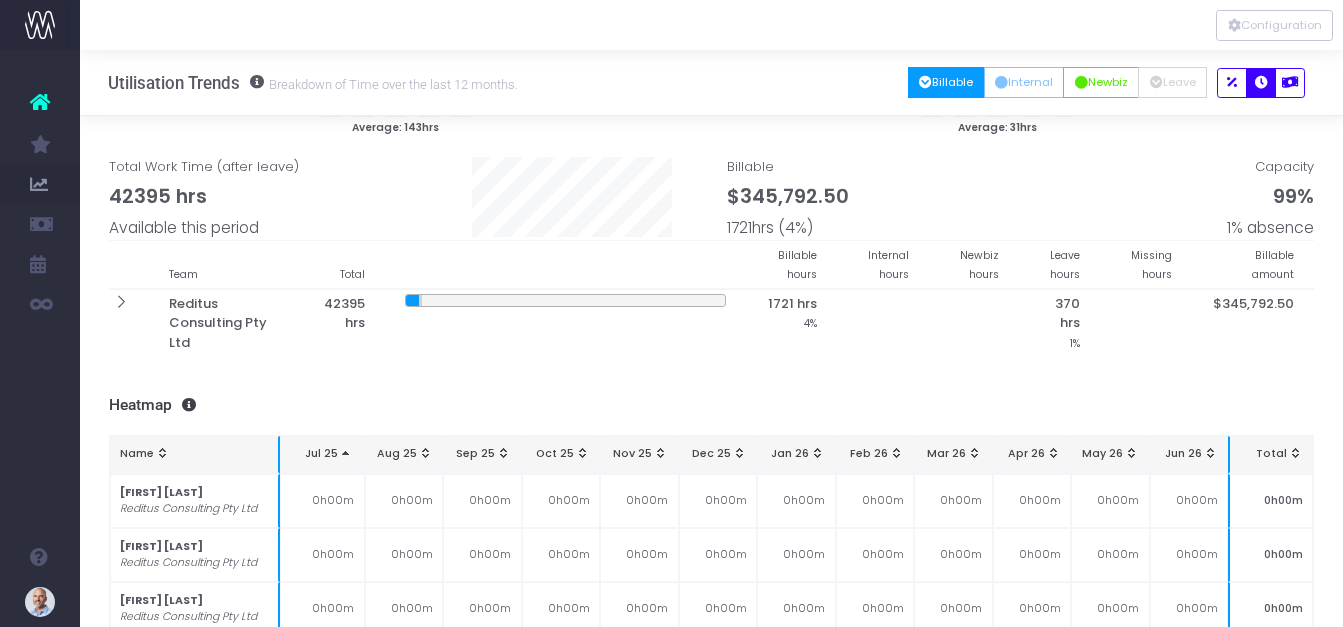 click at bounding box center (346, 453) 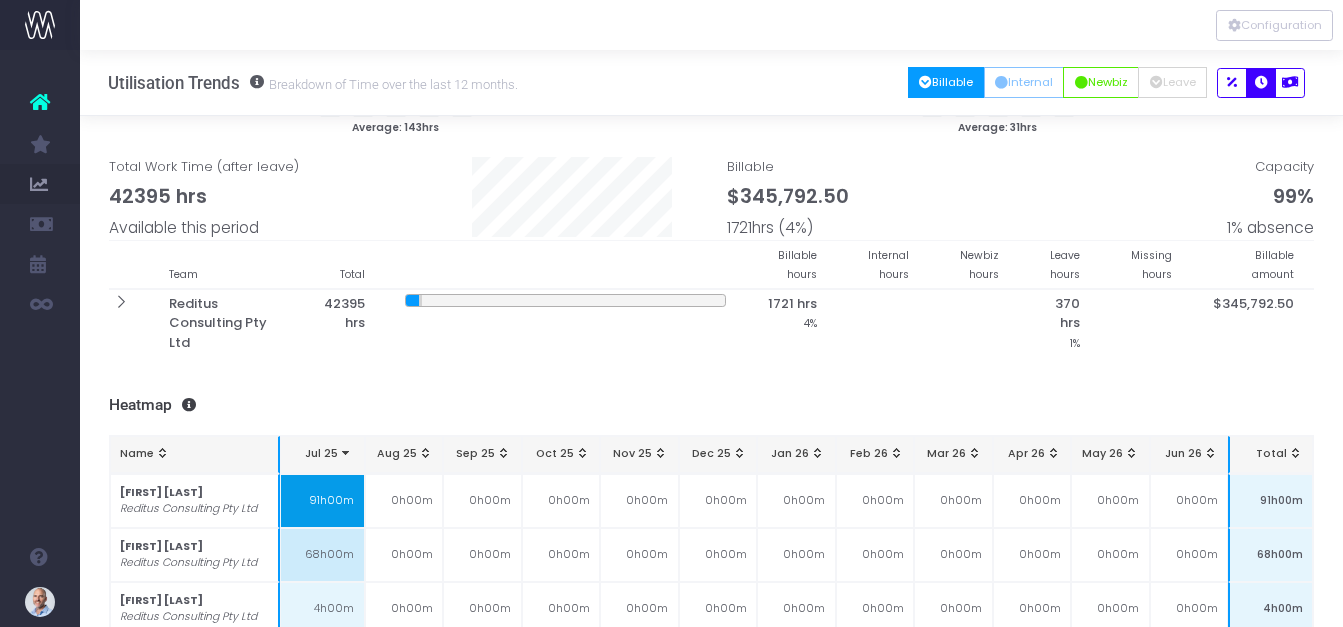 click at bounding box center (346, 453) 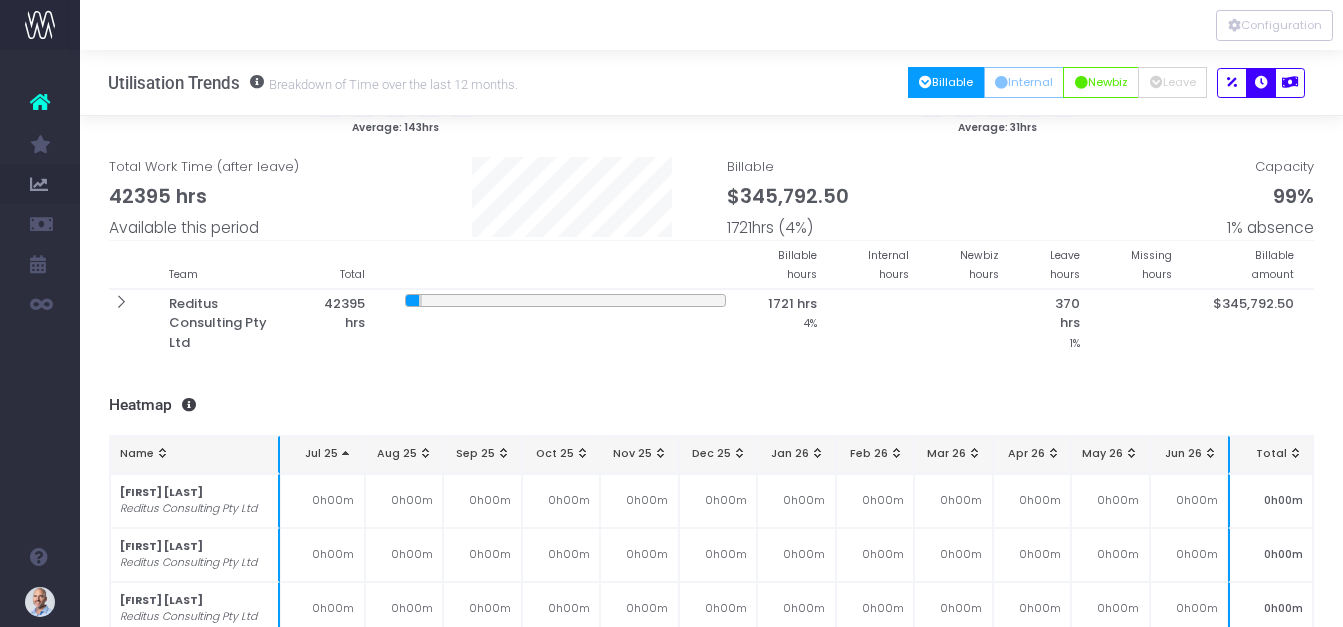 click at bounding box center [346, 453] 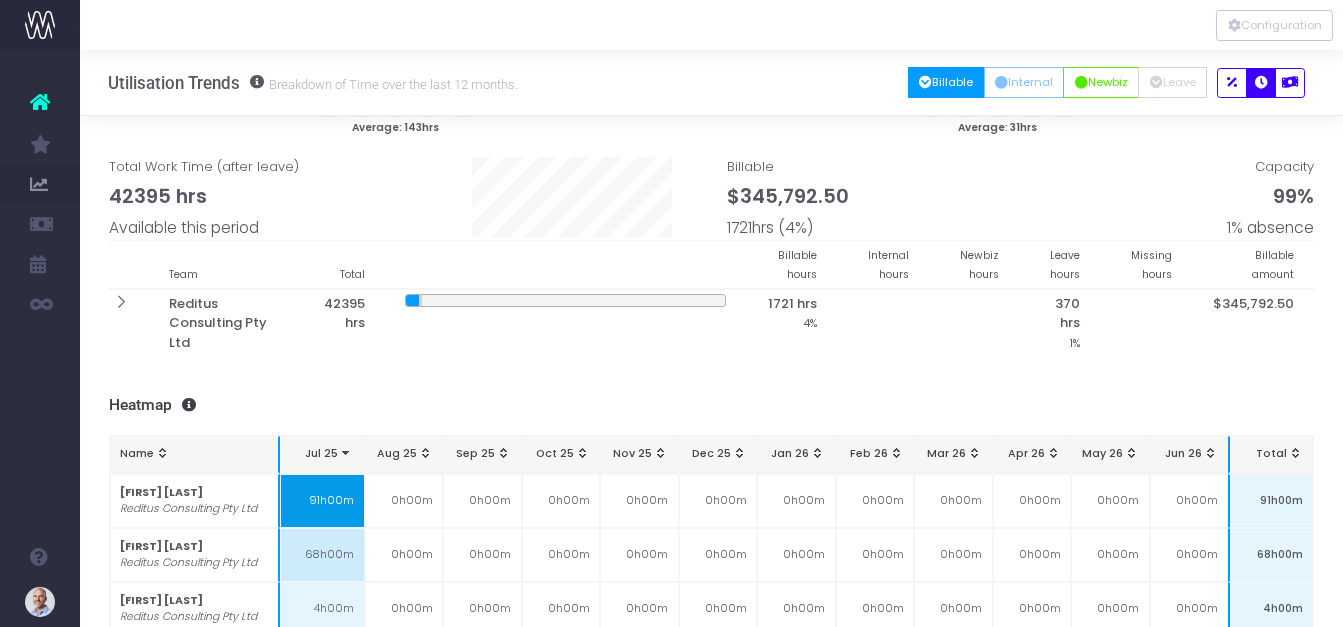 scroll, scrollTop: 300, scrollLeft: 0, axis: vertical 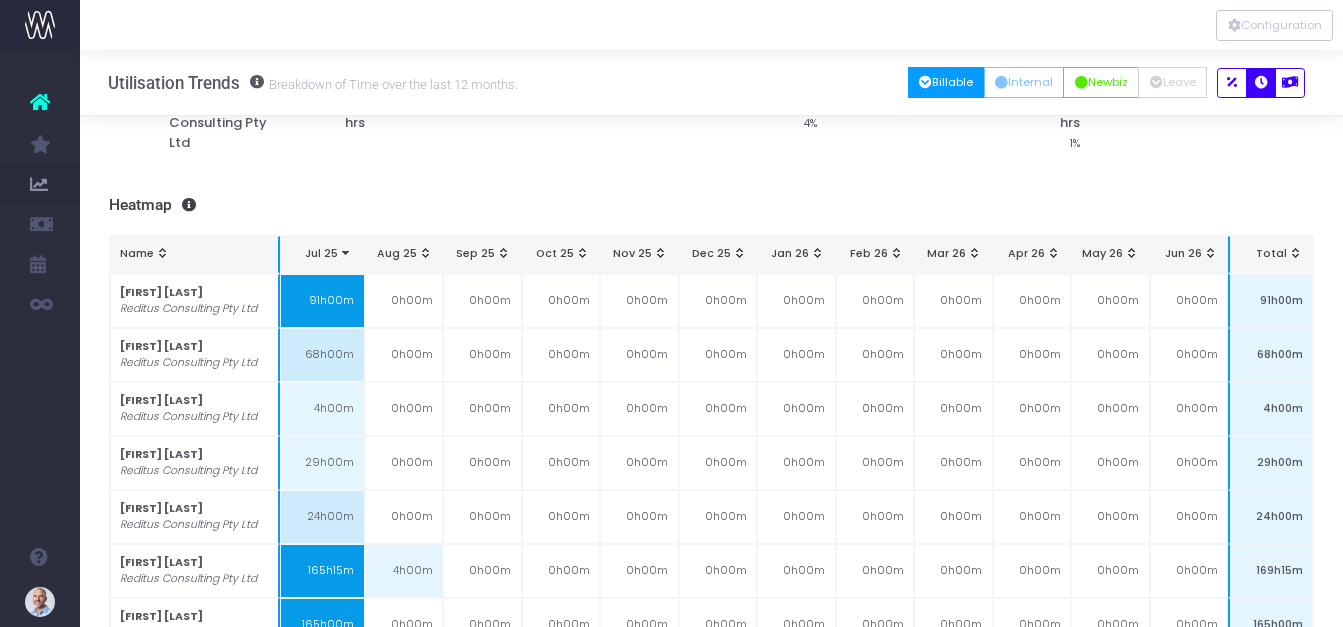 click on "Jul 25" at bounding box center (322, 254) 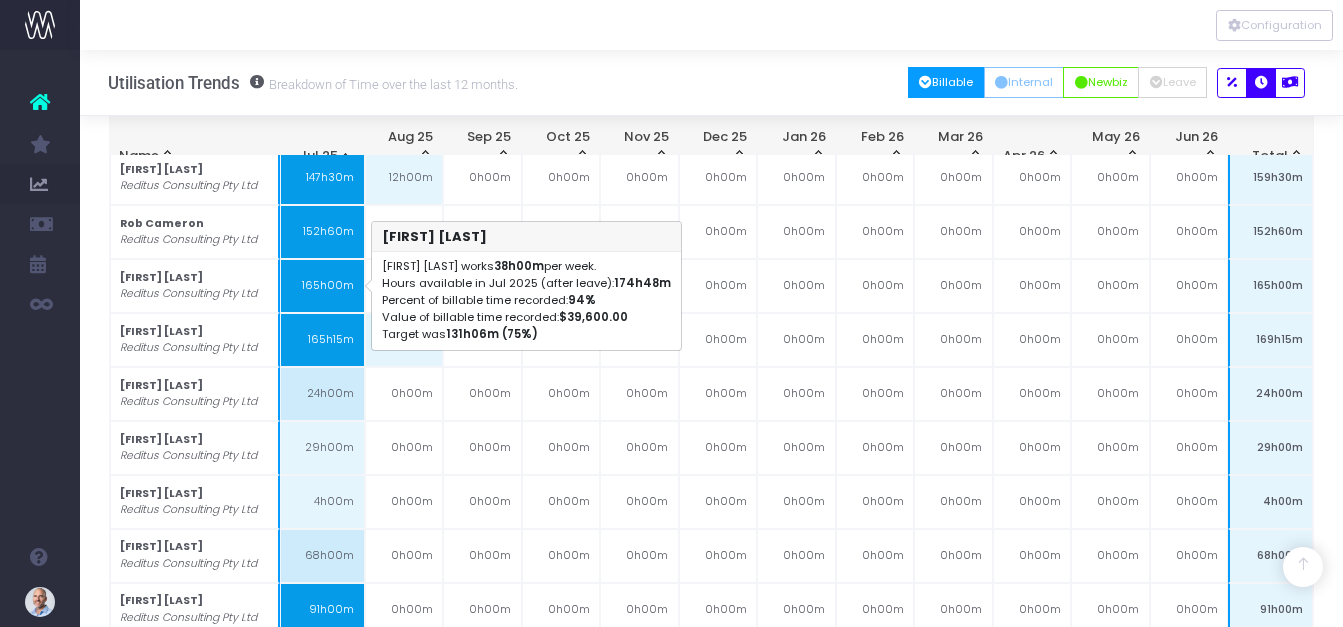 scroll, scrollTop: 1200, scrollLeft: 0, axis: vertical 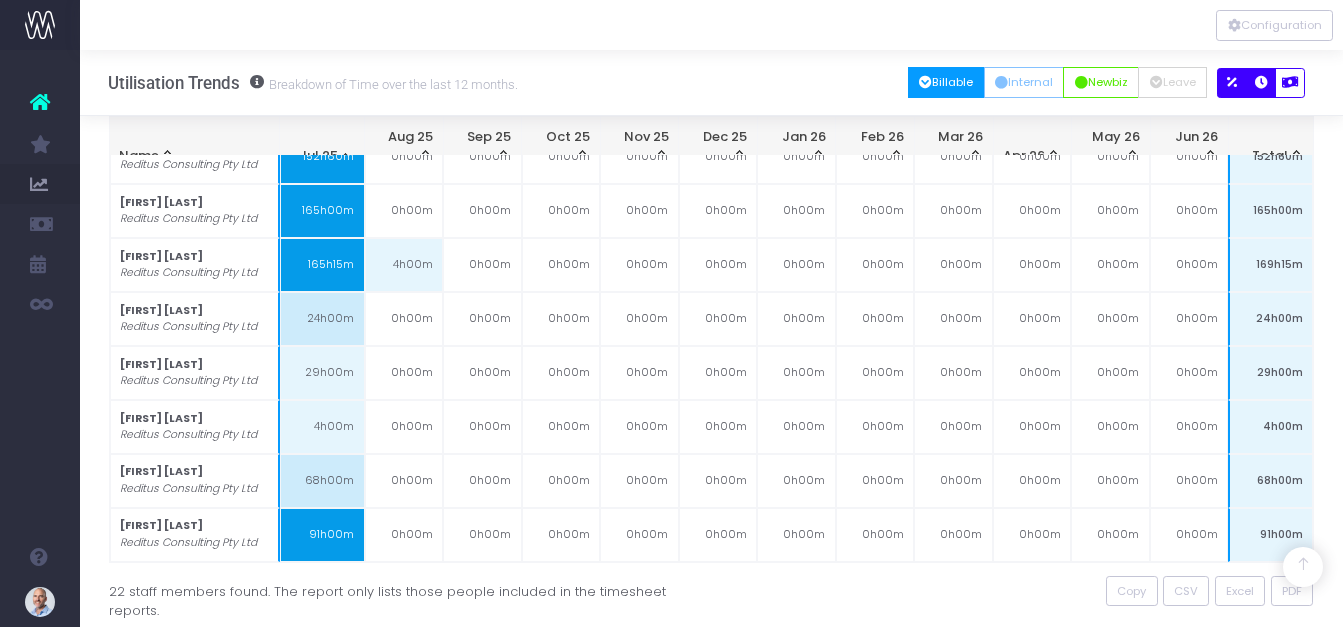 click at bounding box center (1232, 83) 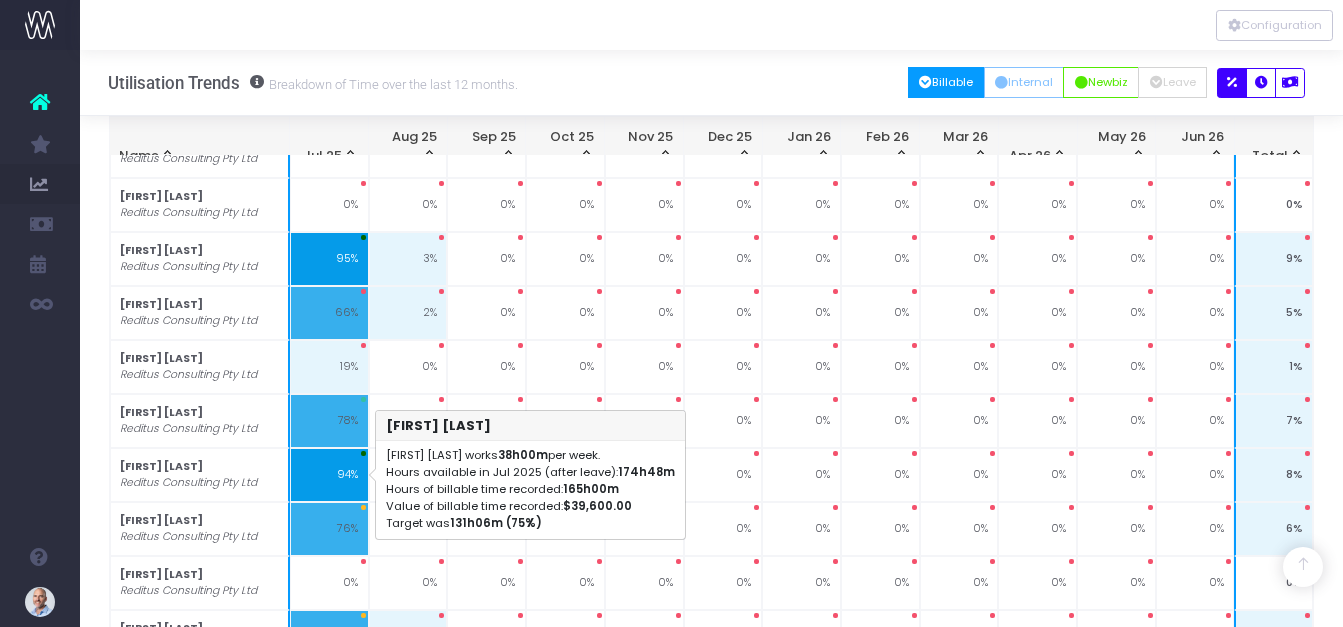 scroll, scrollTop: 0, scrollLeft: 0, axis: both 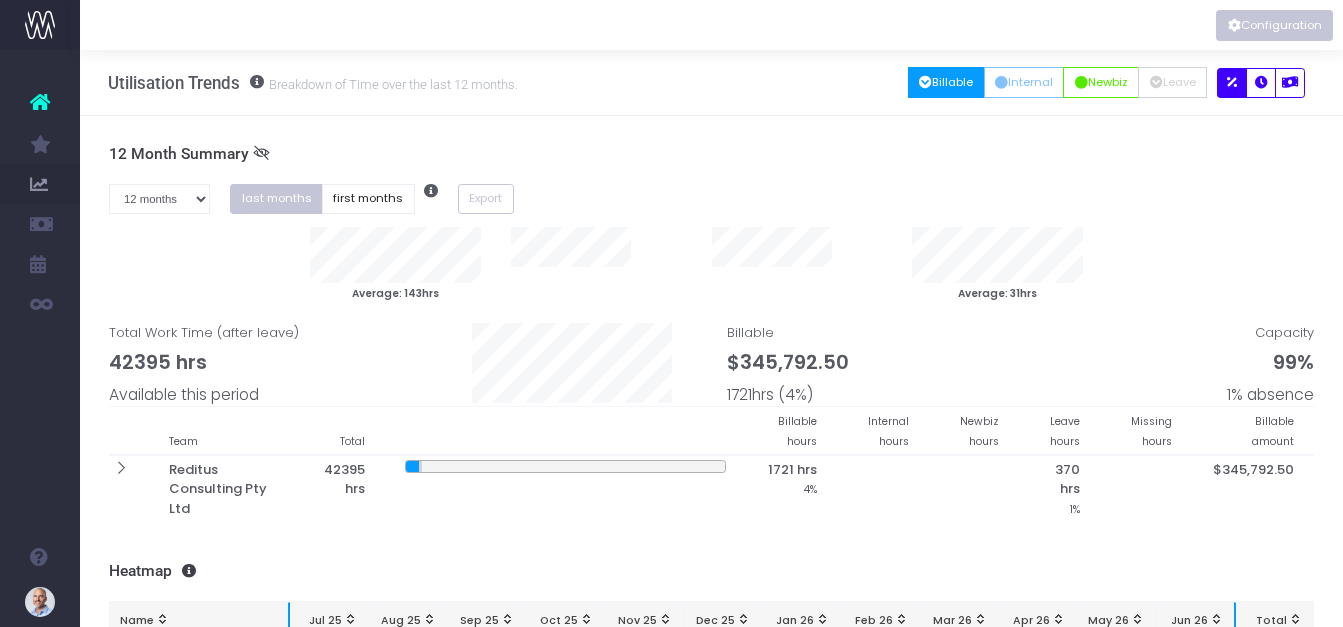 click on "Configuration" at bounding box center (1274, 25) 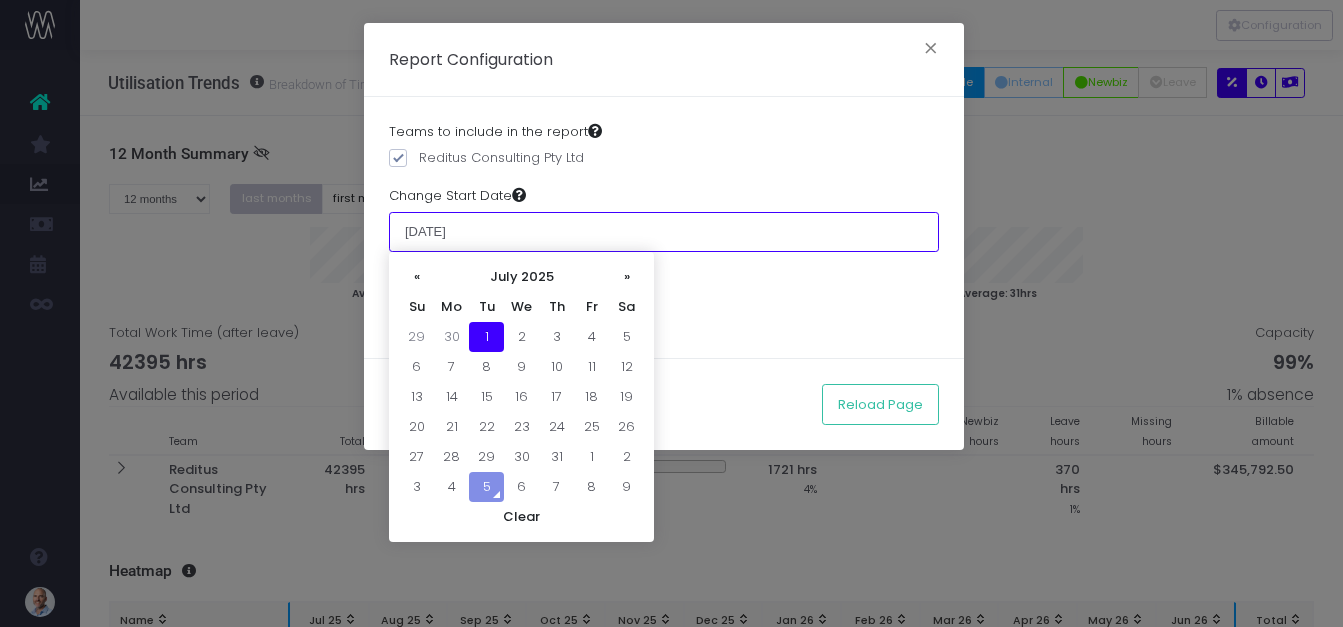 click on "01 July 2025" at bounding box center [664, 232] 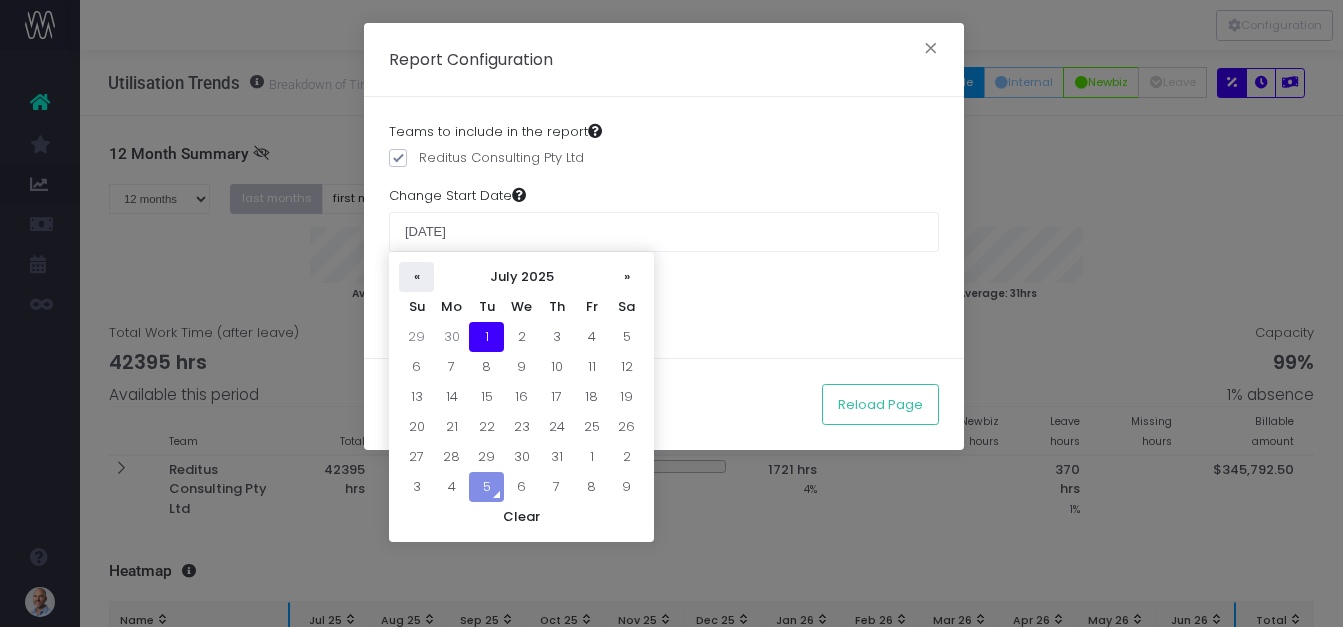 click on "«" at bounding box center [416, 277] 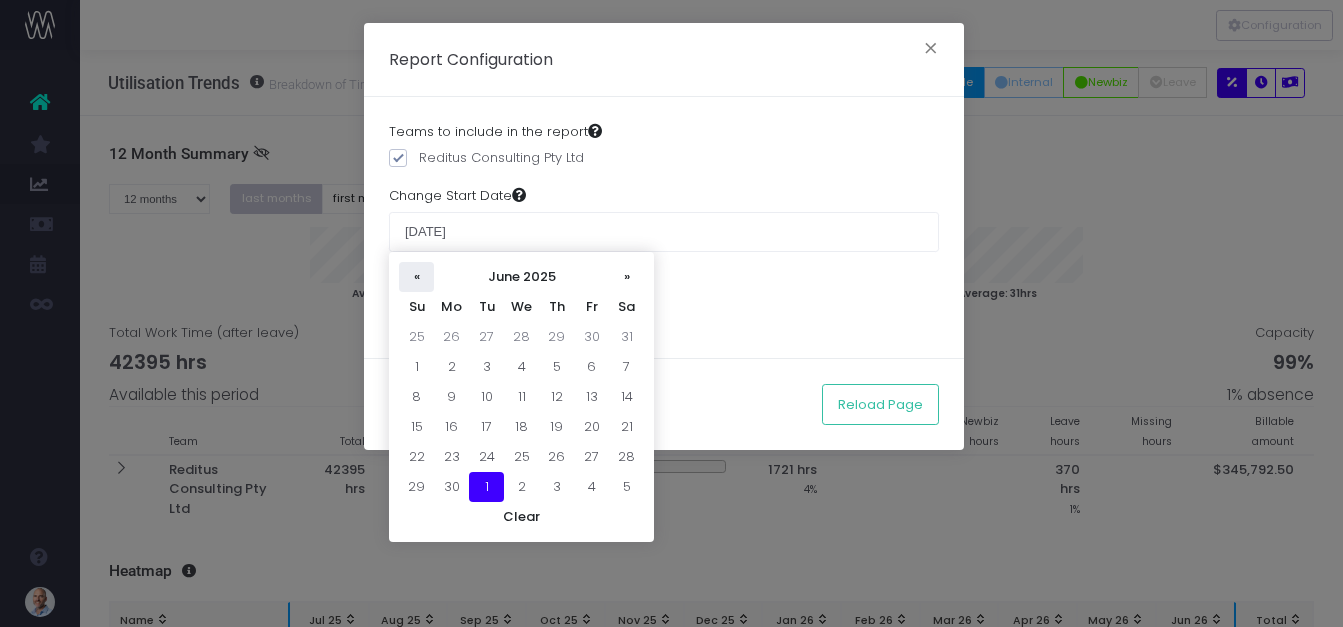 click on "«" at bounding box center (416, 277) 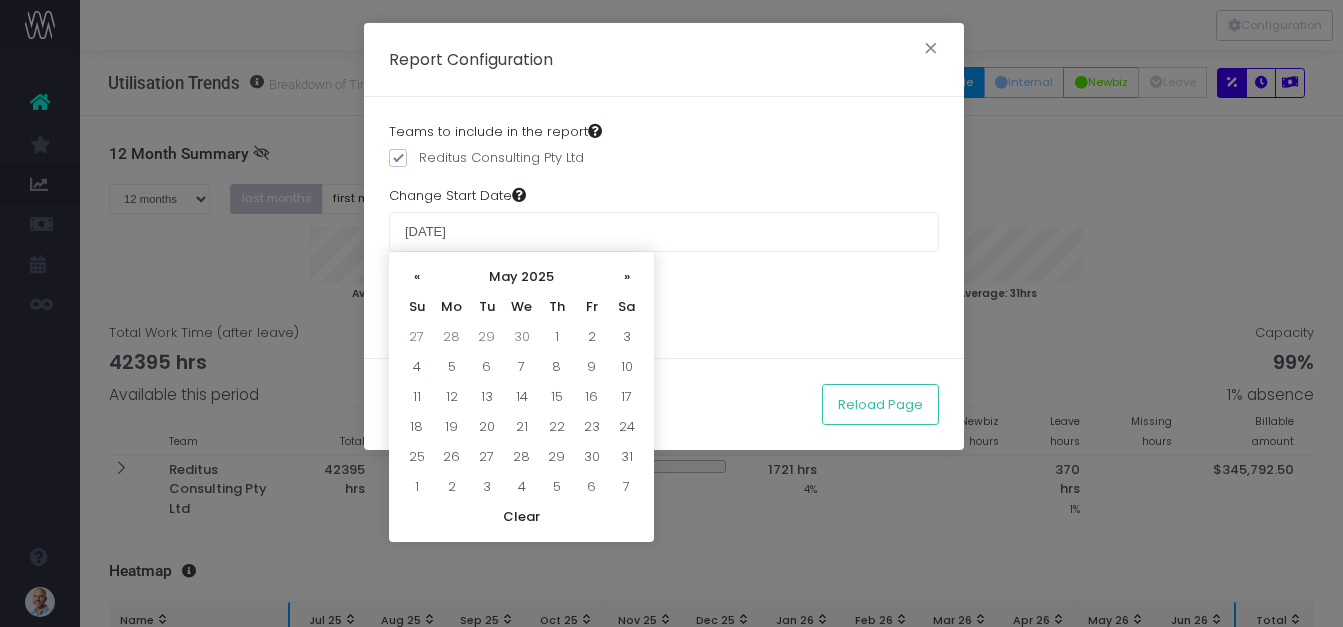 click on "1" at bounding box center (556, 337) 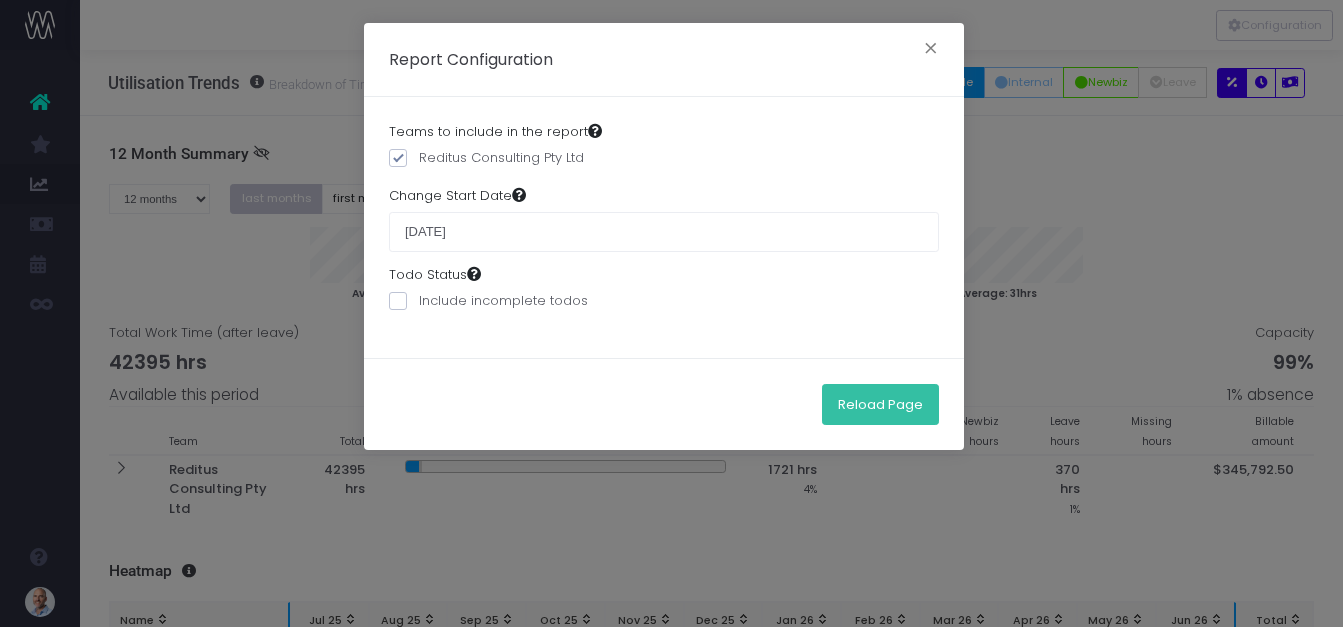 click on "Reload Page" at bounding box center [880, 404] 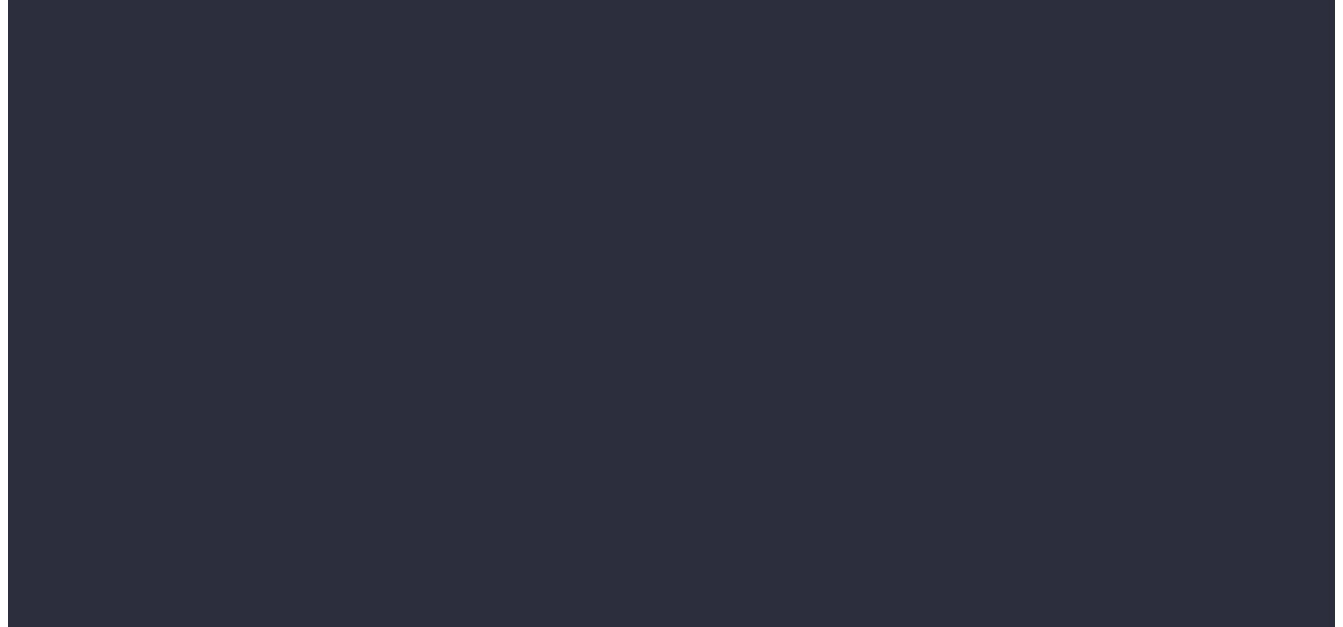 scroll, scrollTop: 0, scrollLeft: 0, axis: both 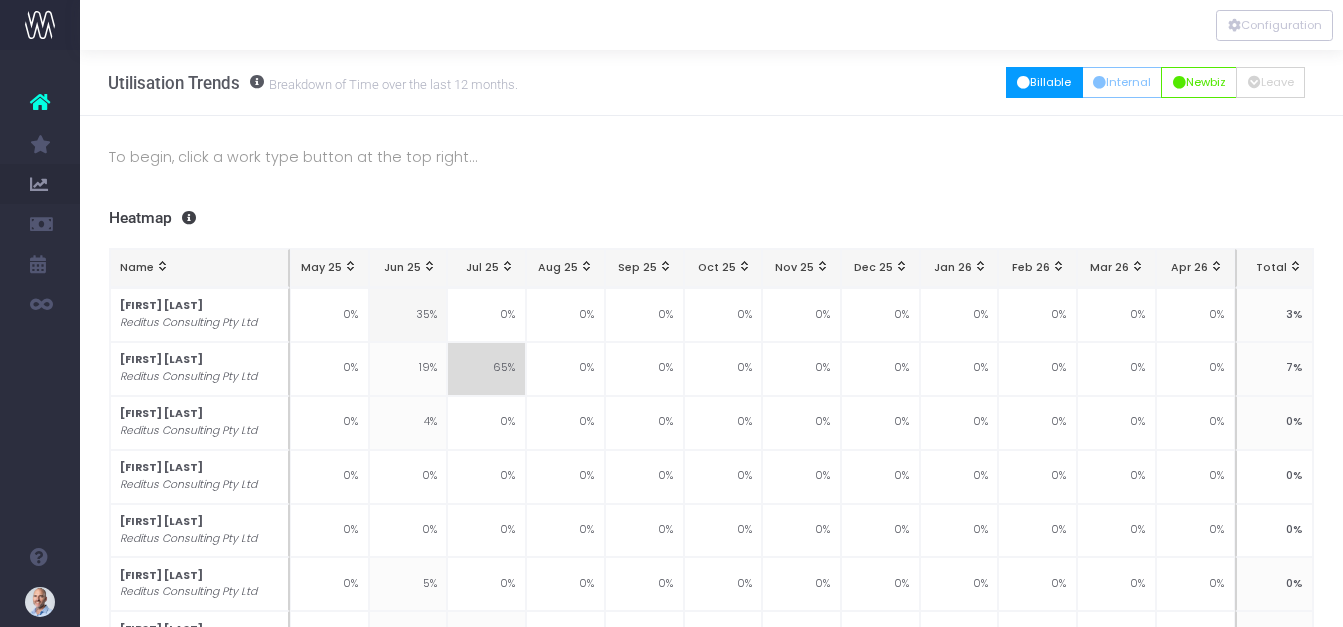 click on "Billable" at bounding box center [1044, 82] 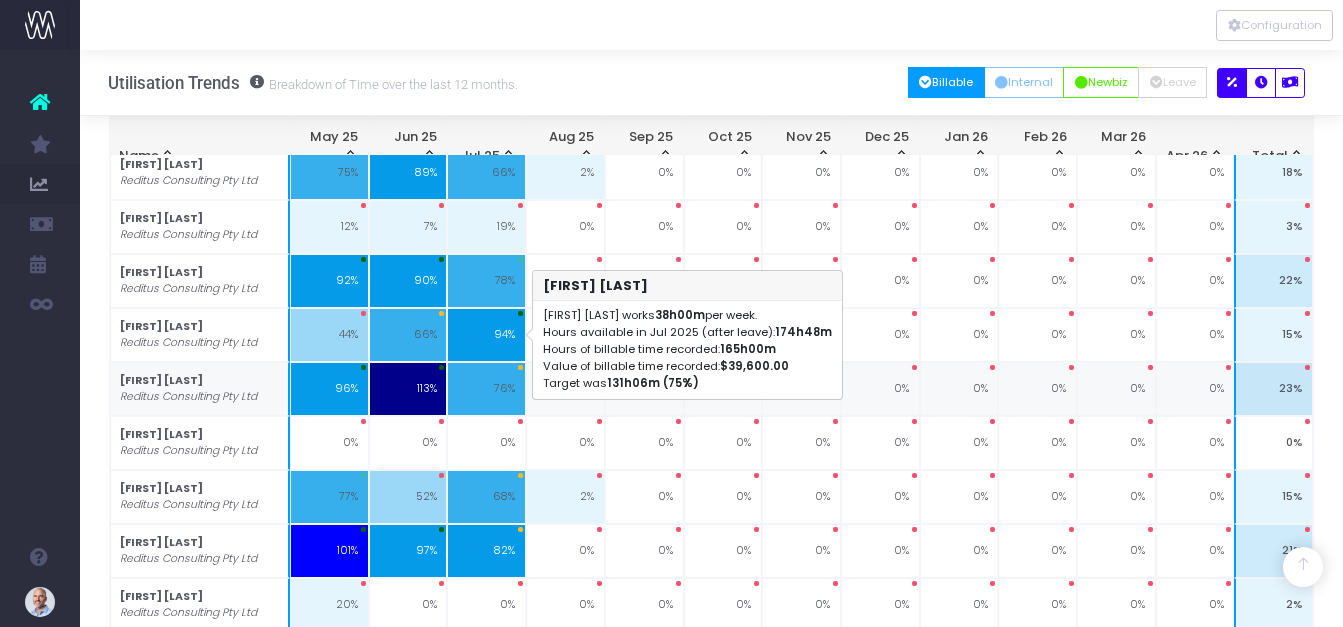 scroll, scrollTop: 718, scrollLeft: 0, axis: vertical 